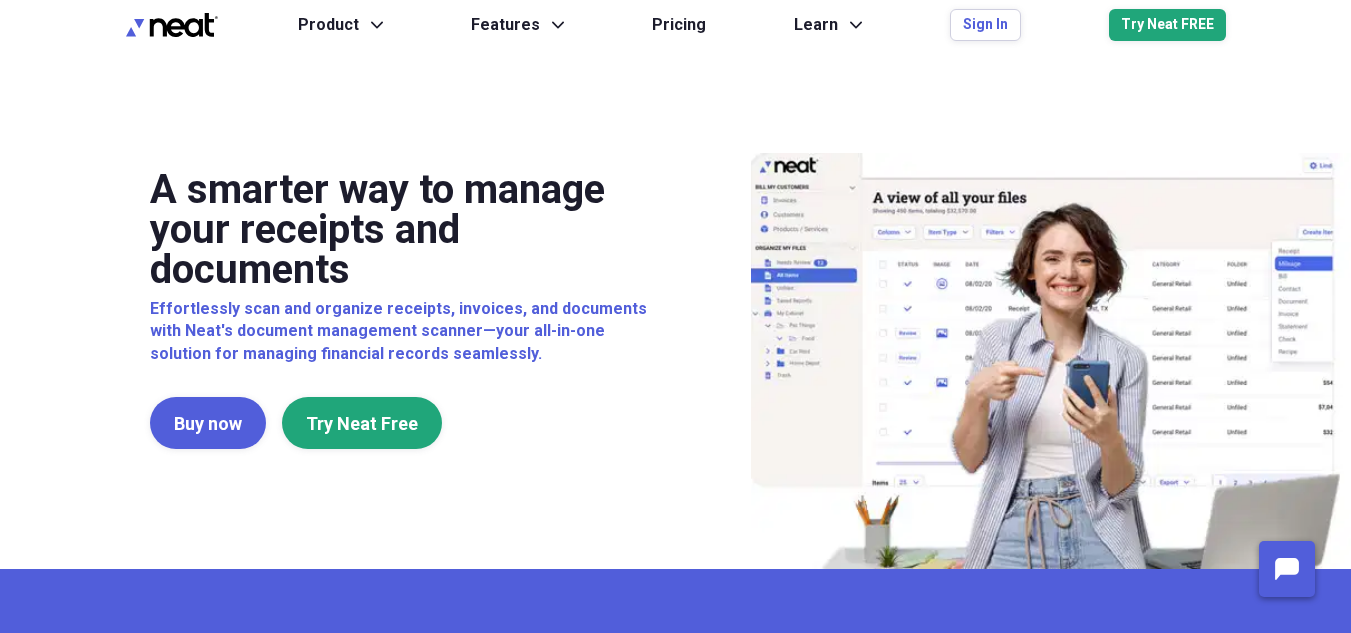 scroll, scrollTop: 0, scrollLeft: 0, axis: both 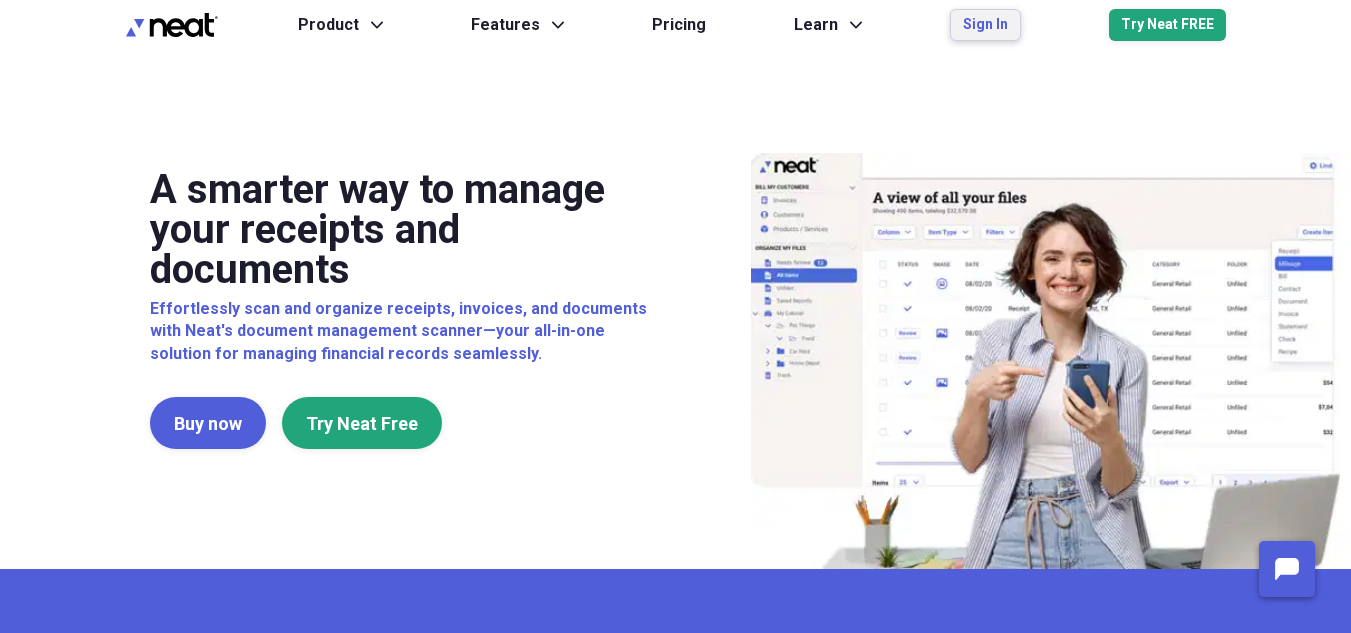 click on "Sign In" at bounding box center [985, 25] 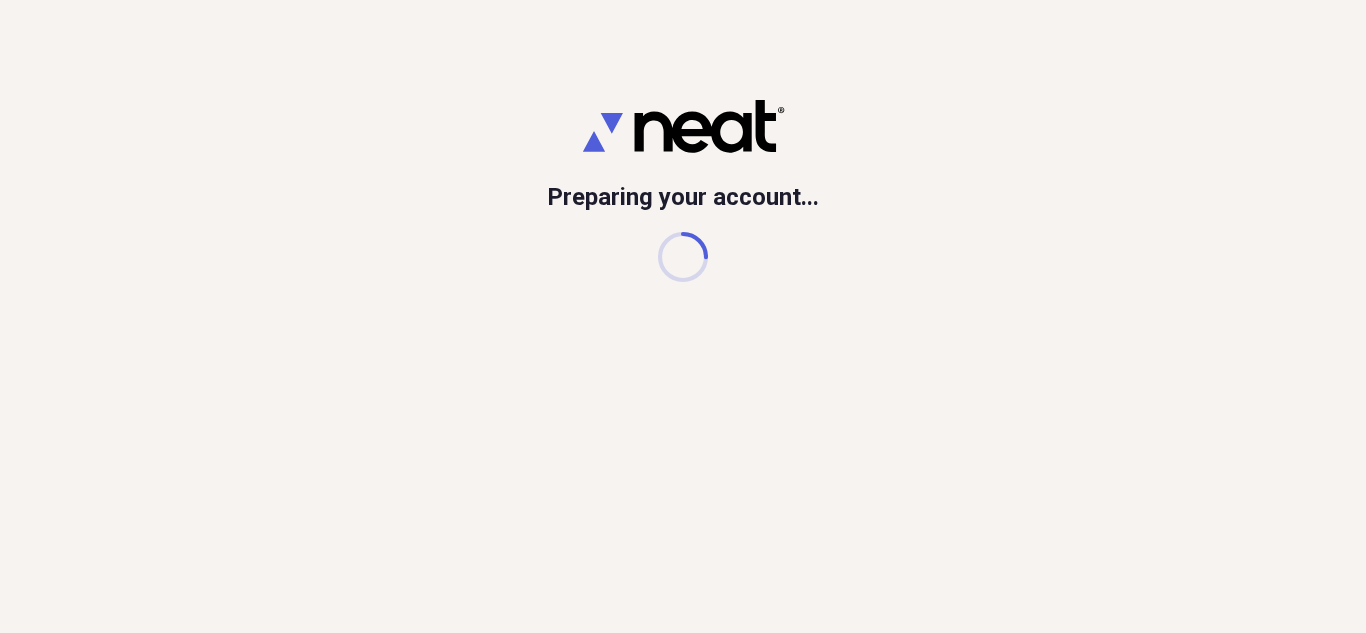 scroll, scrollTop: 0, scrollLeft: 0, axis: both 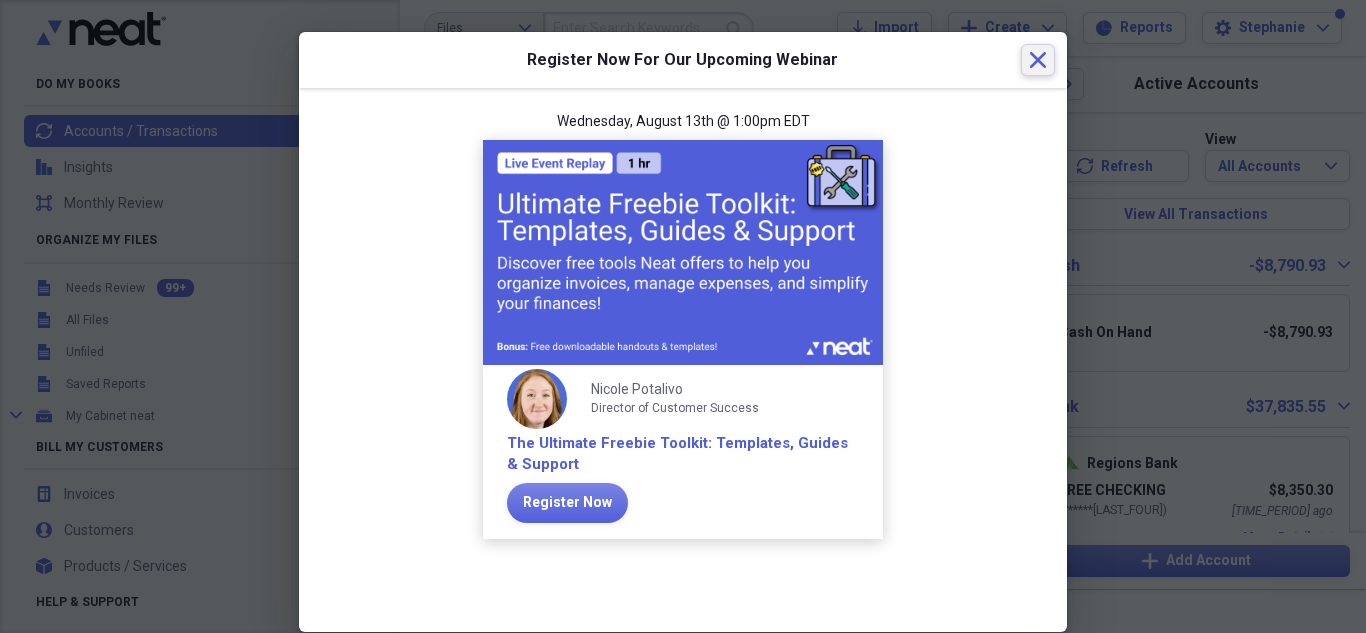 click 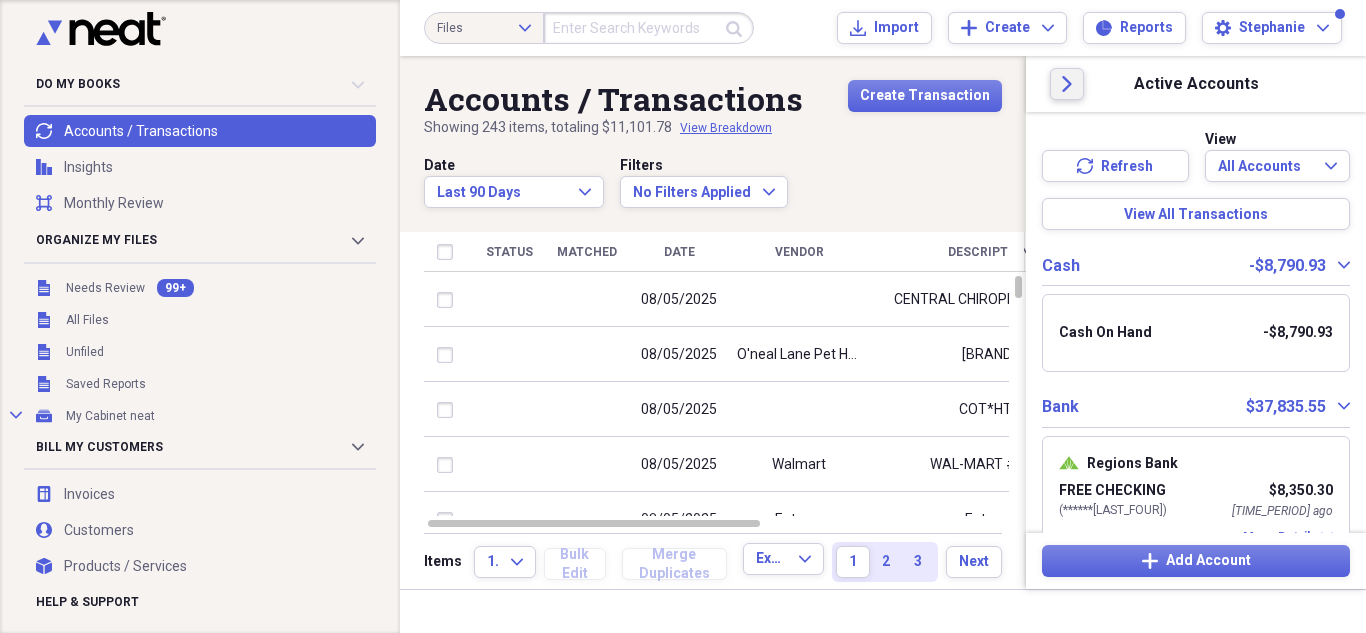 click on "Close" 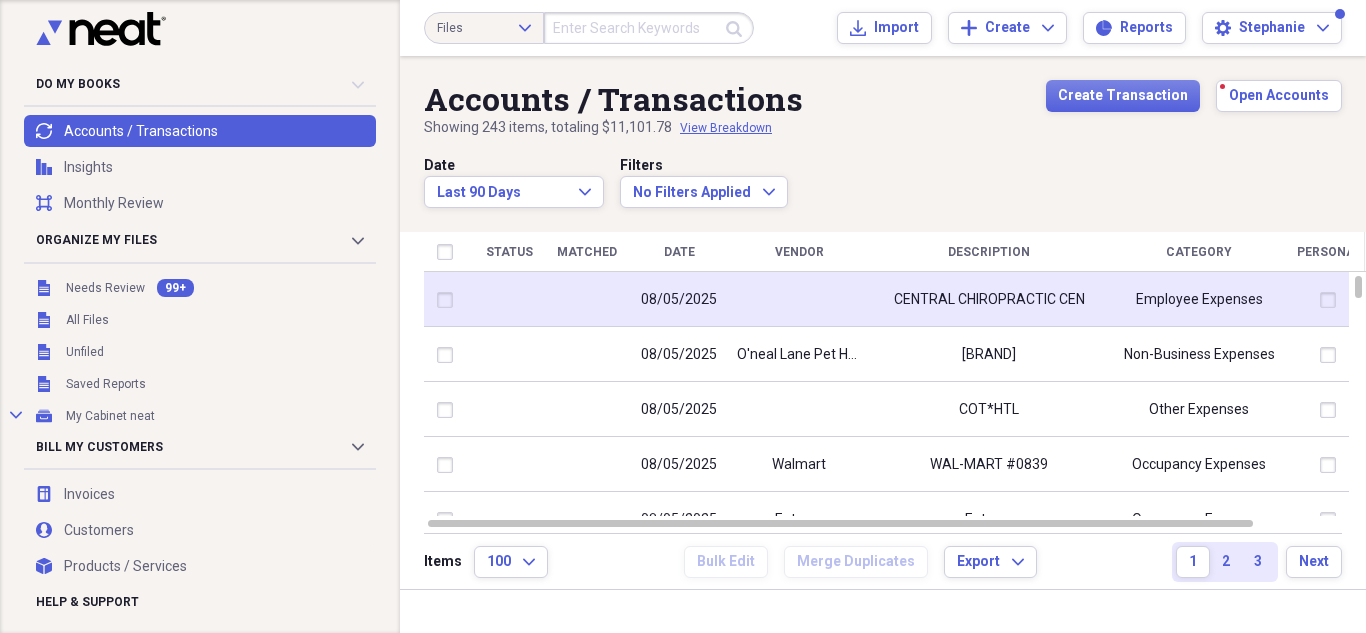 click at bounding box center [799, 299] 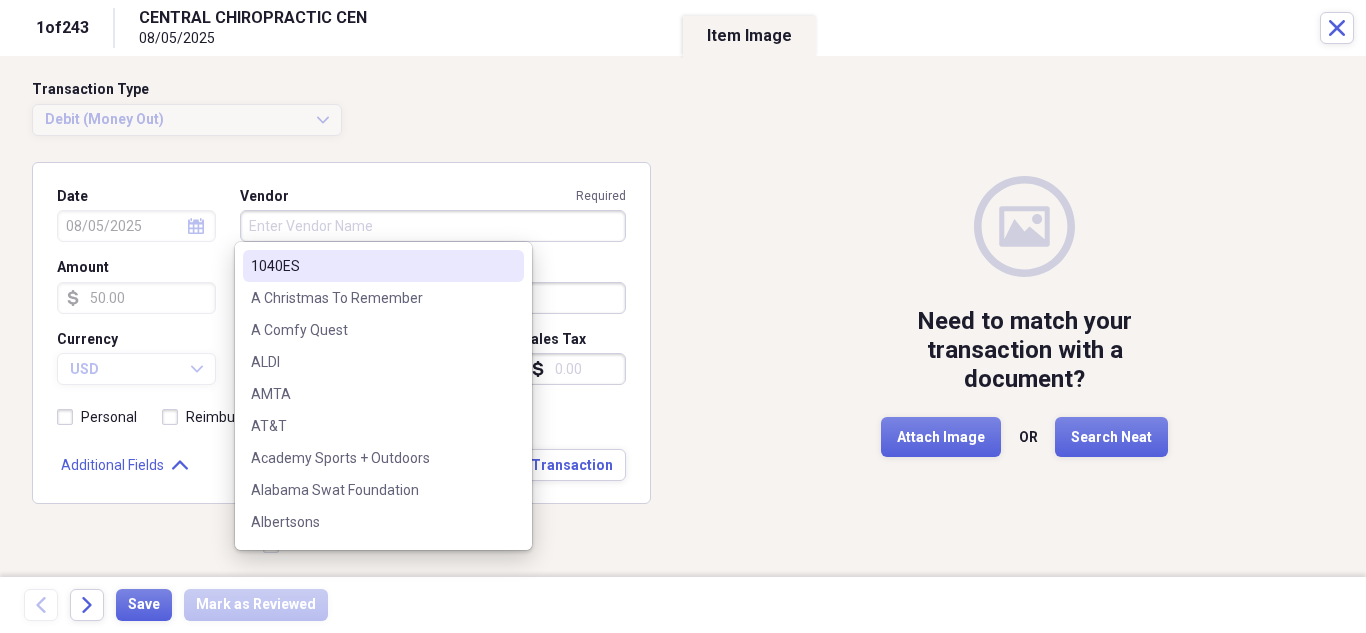 drag, startPoint x: 433, startPoint y: 228, endPoint x: 433, endPoint y: 216, distance: 12 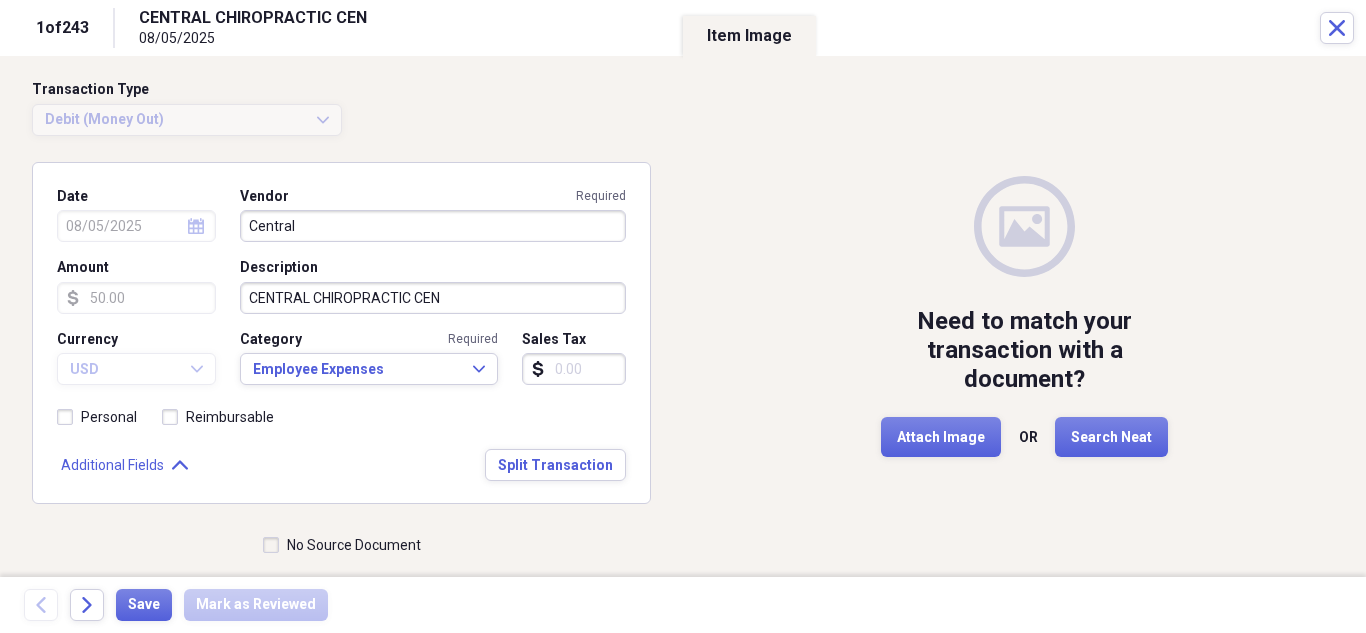 click on "Personal Reimbursable" at bounding box center (341, 425) 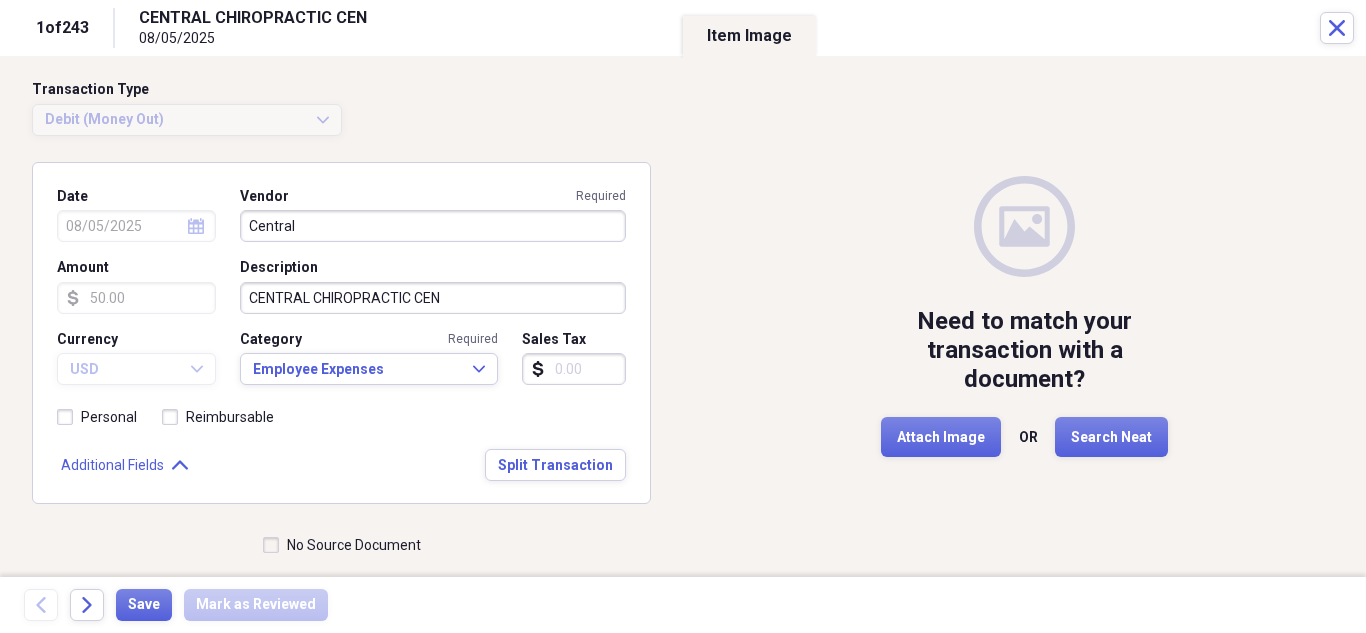 click on "Central" at bounding box center (433, 226) 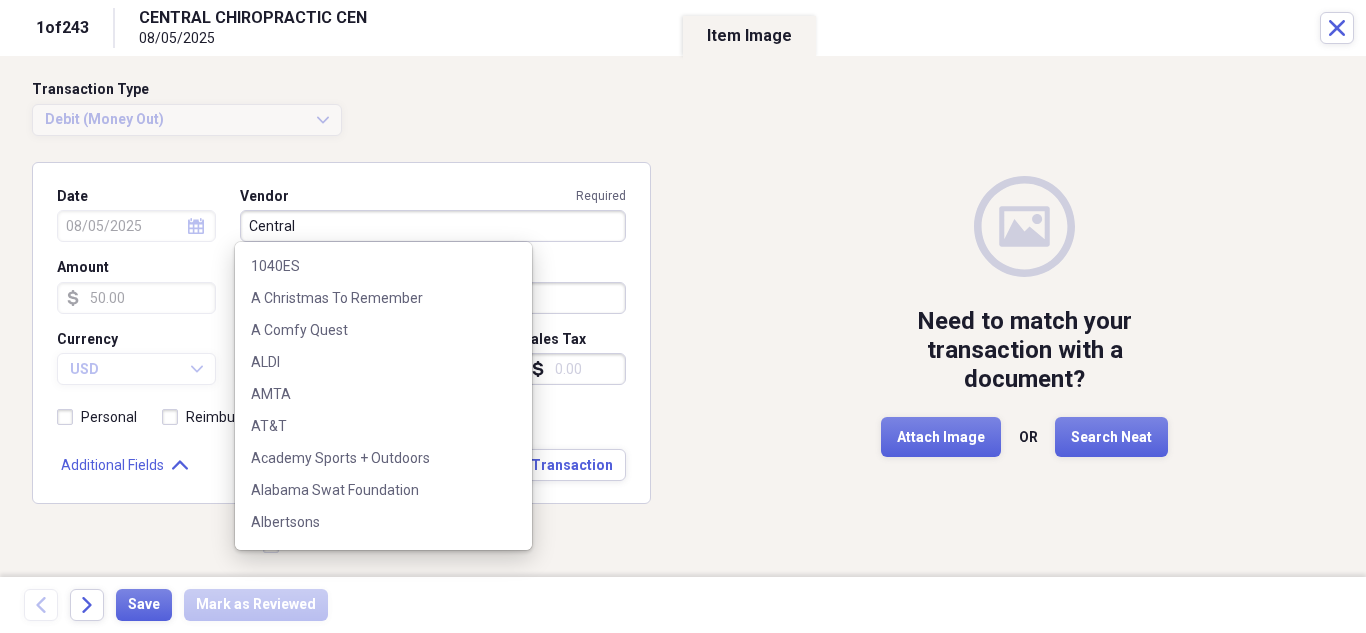 scroll, scrollTop: 1532, scrollLeft: 0, axis: vertical 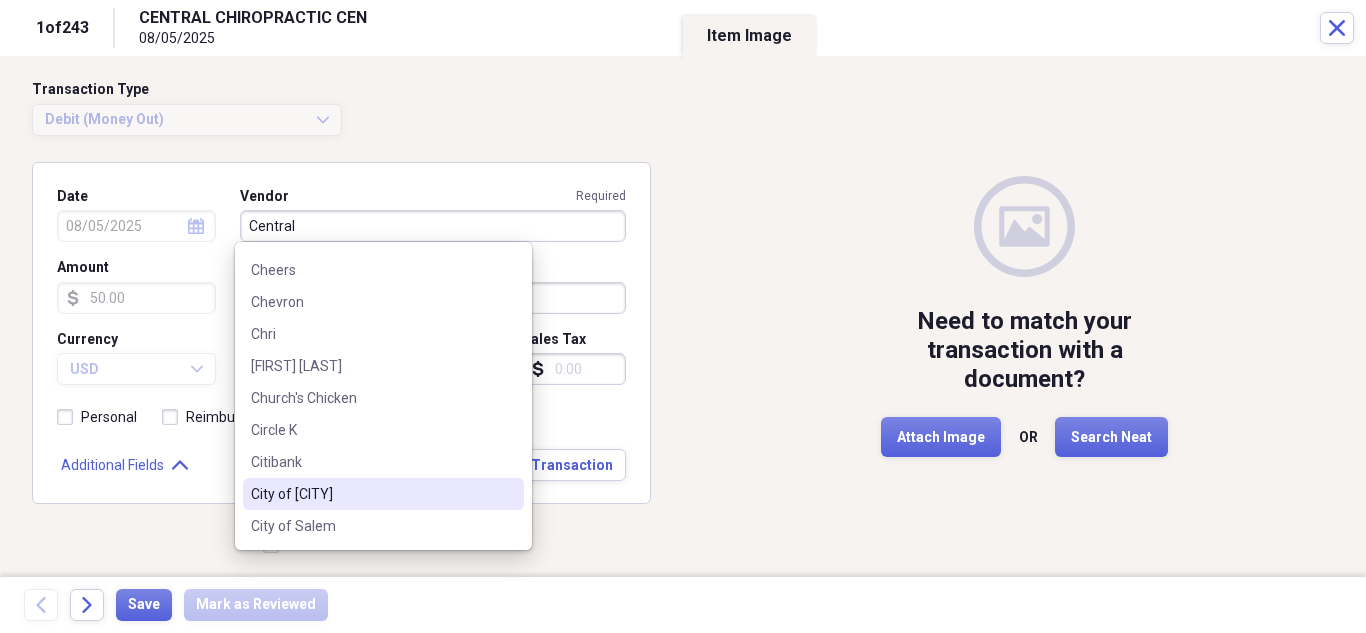 click on "Central" at bounding box center (433, 226) 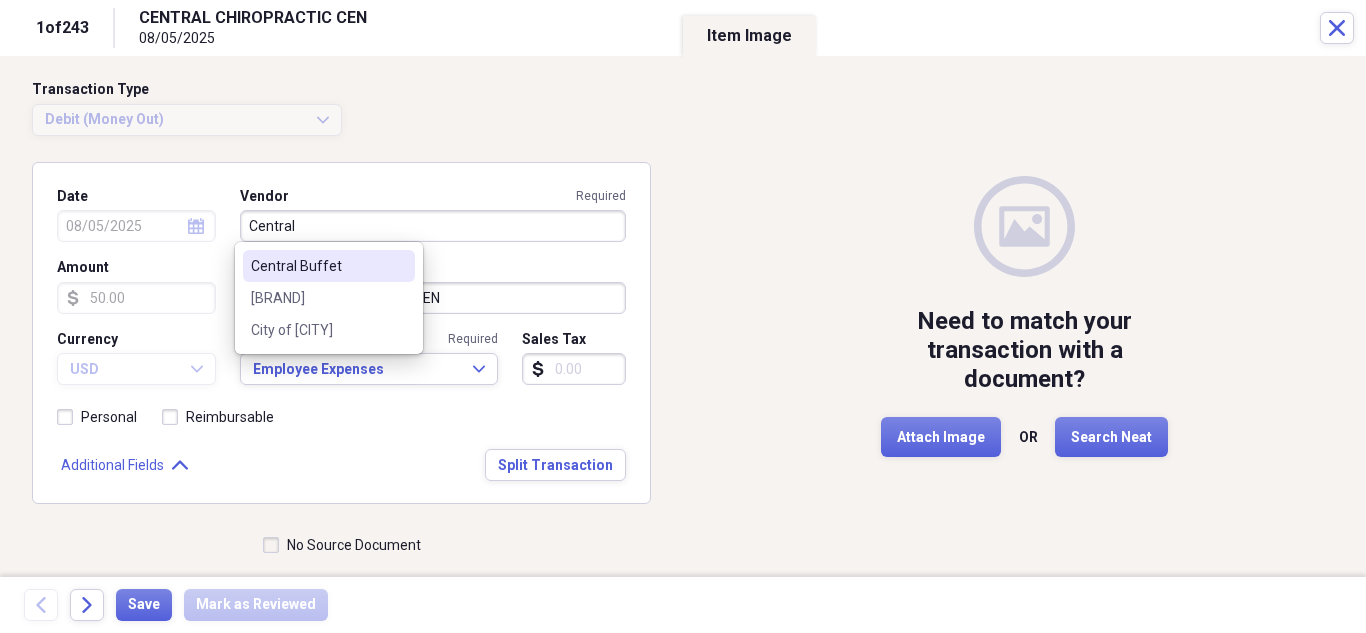 scroll, scrollTop: 0, scrollLeft: 0, axis: both 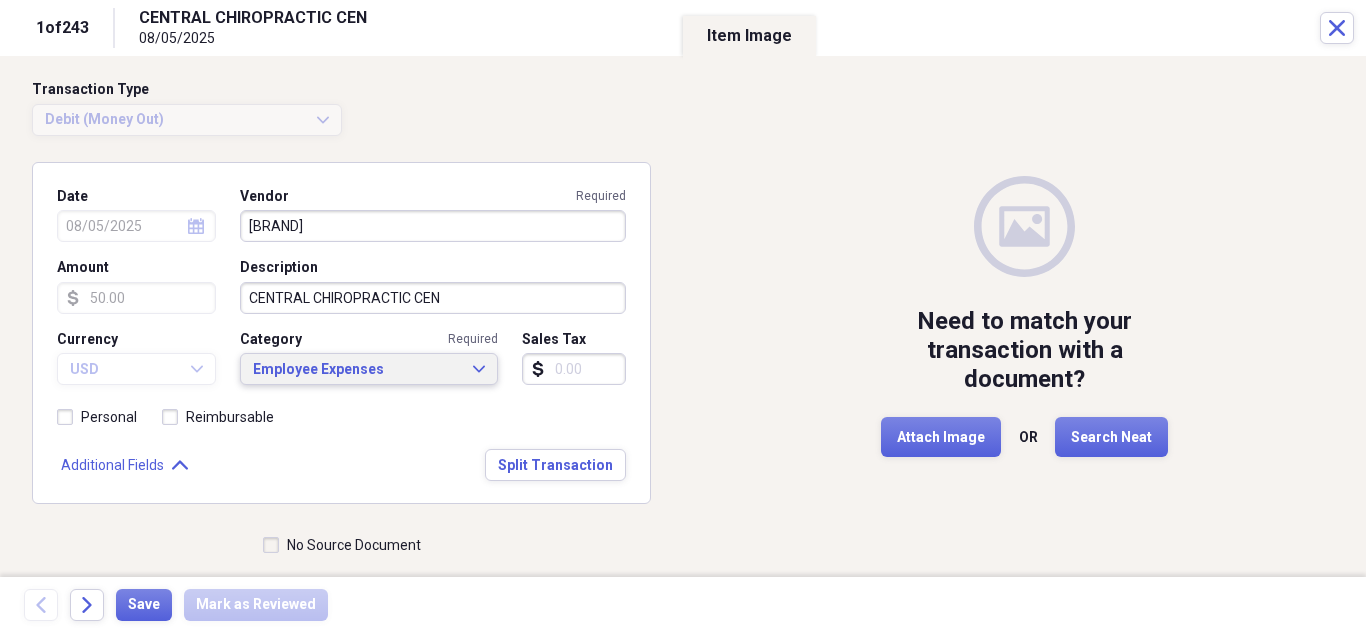 type on "[BRAND]" 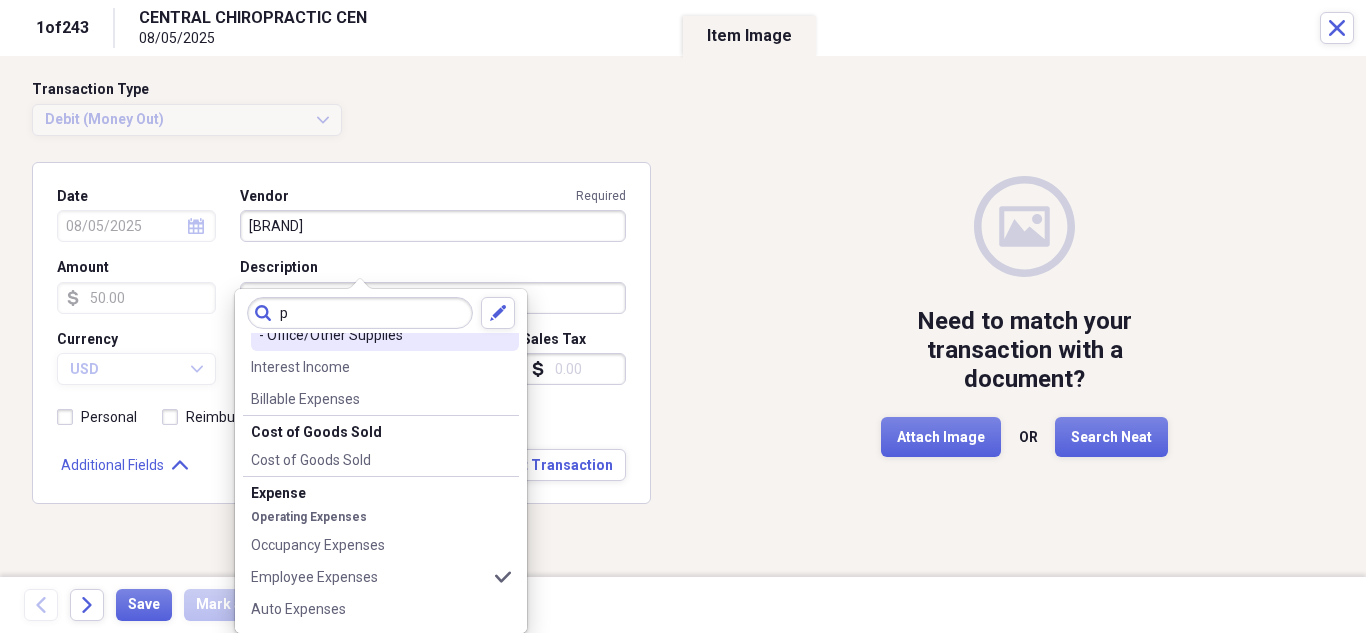 scroll, scrollTop: 0, scrollLeft: 0, axis: both 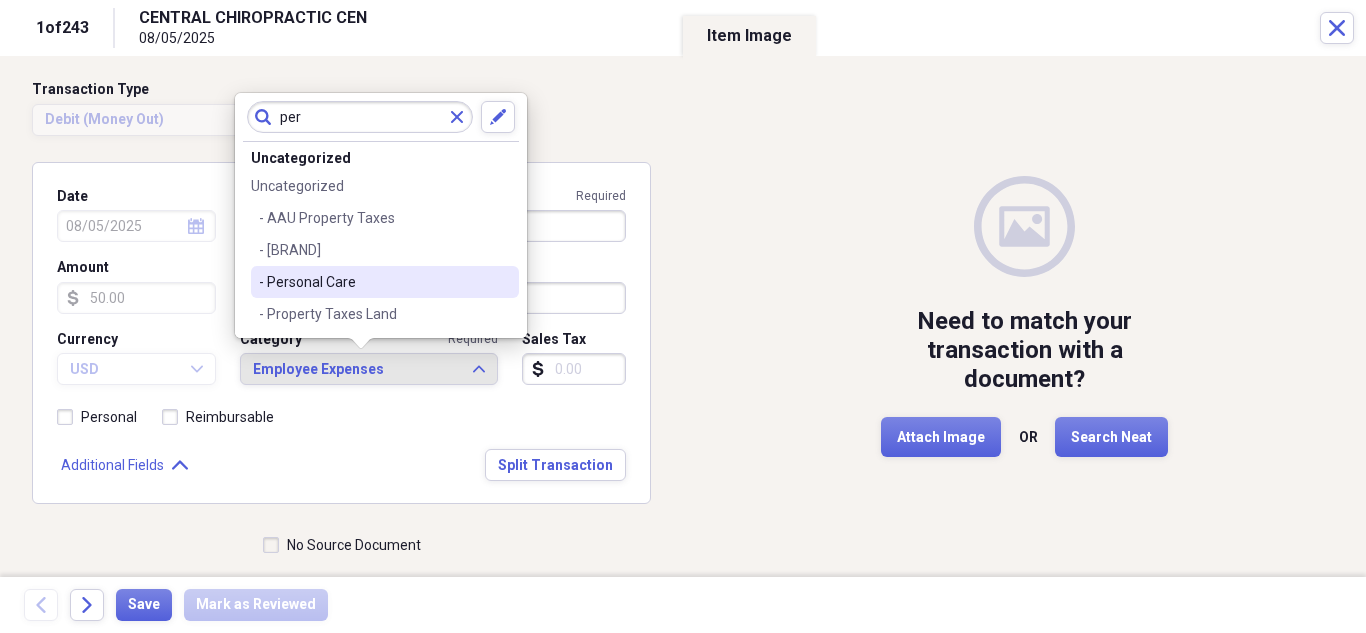 type on "per" 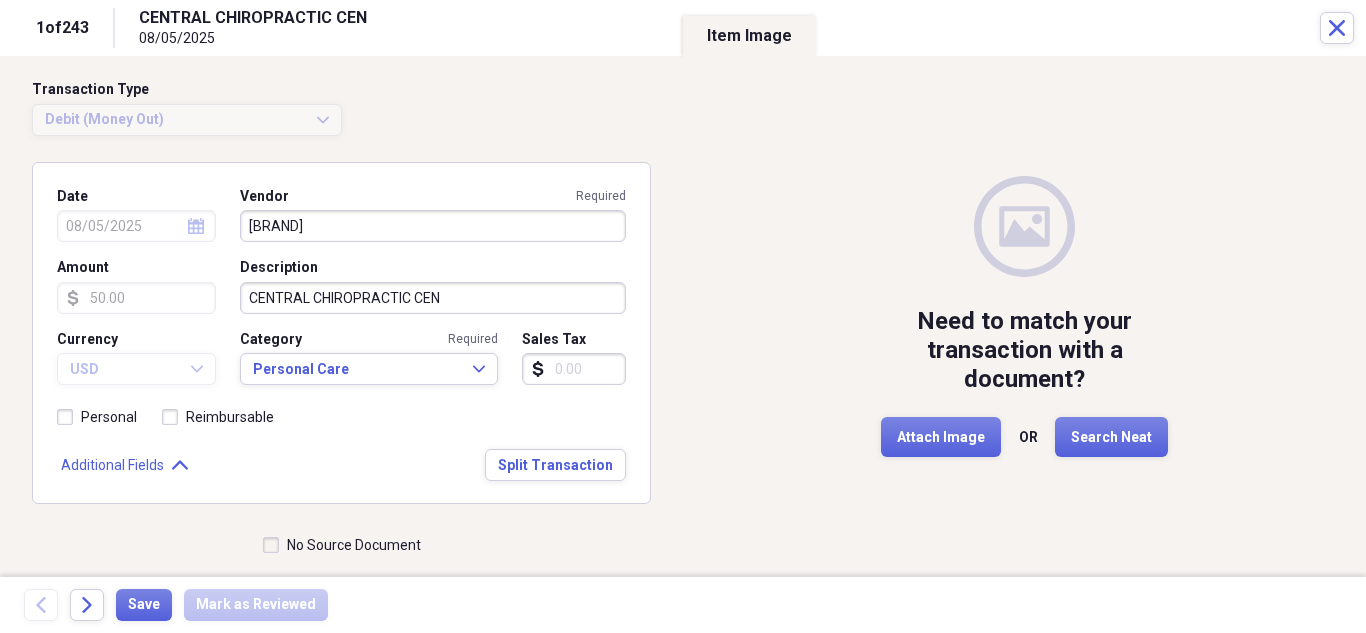 click on "No Source Document" at bounding box center [342, 545] 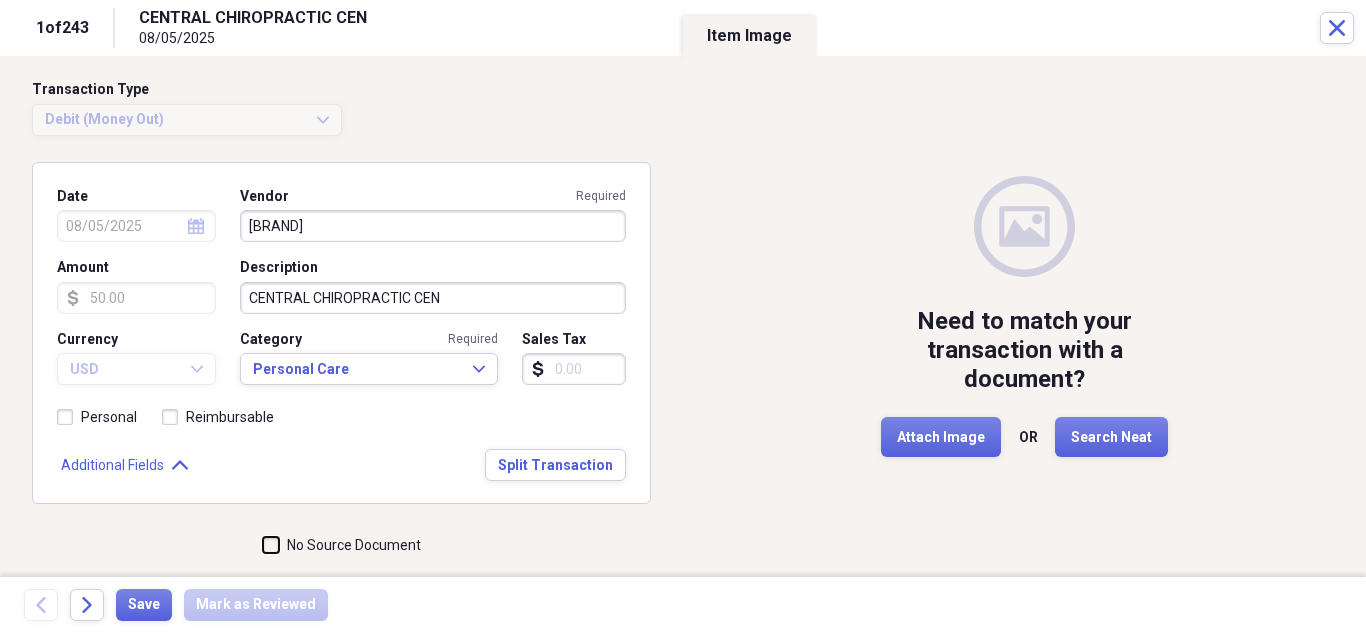 click on "No Source Document" at bounding box center (263, 545) 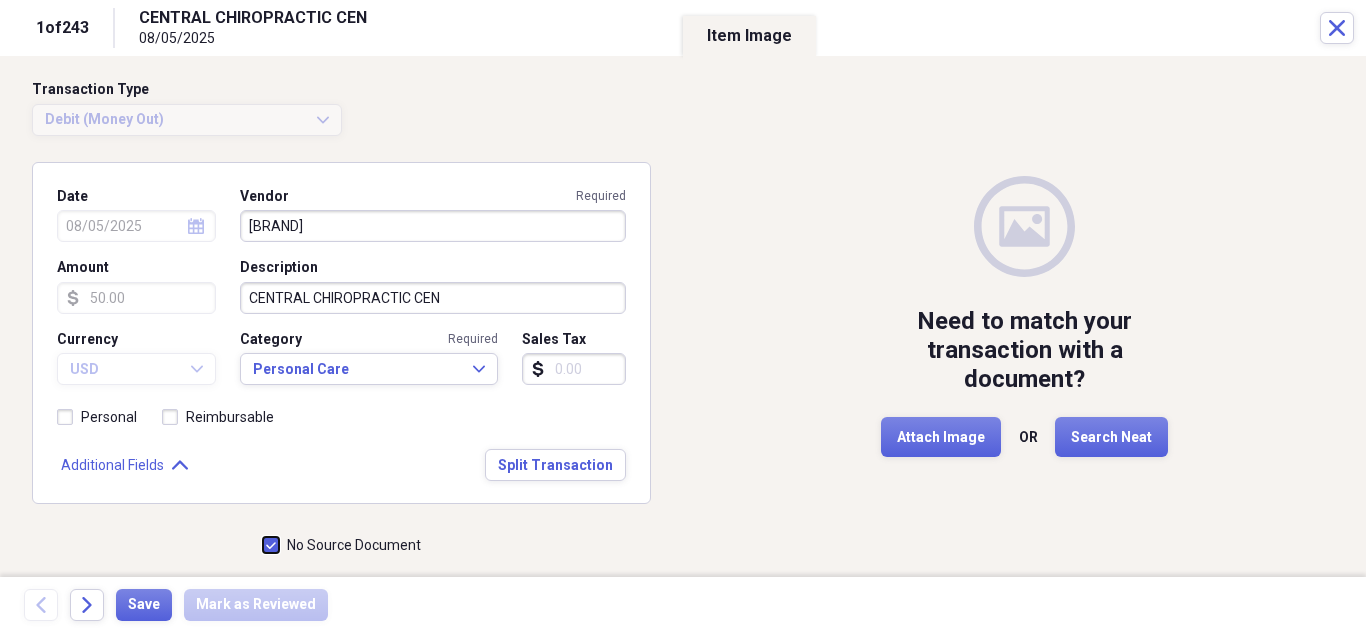 checkbox on "true" 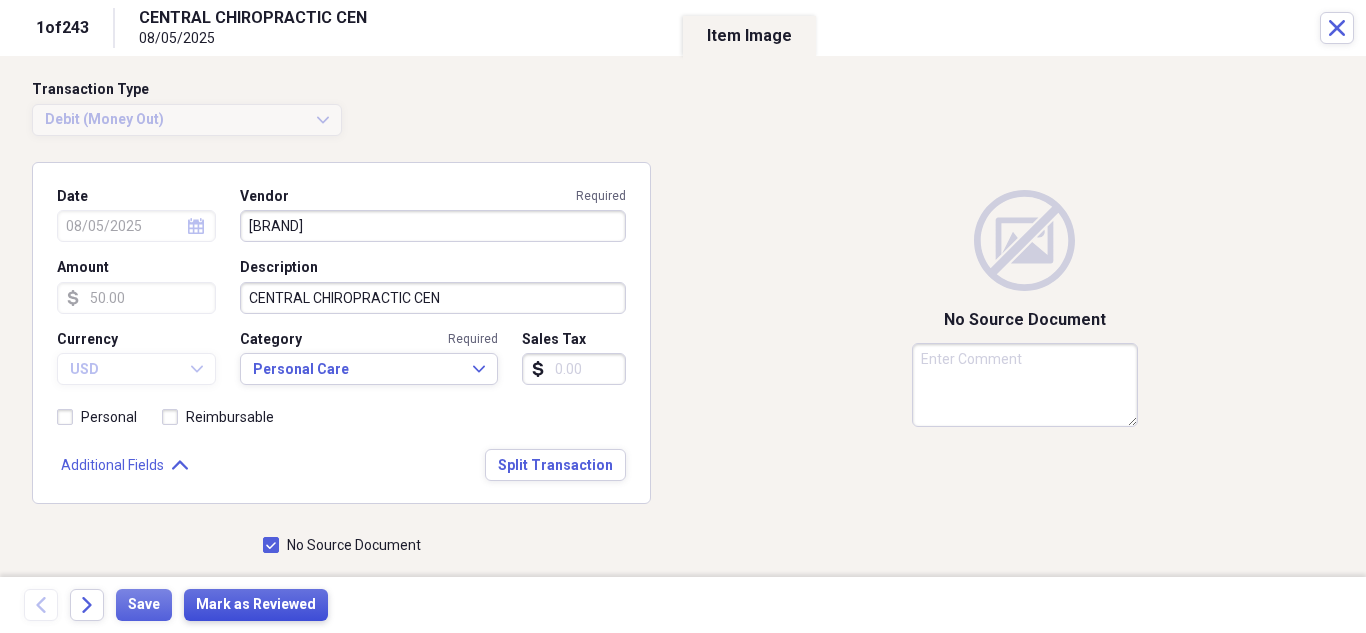 click on "Mark as Reviewed" at bounding box center [256, 605] 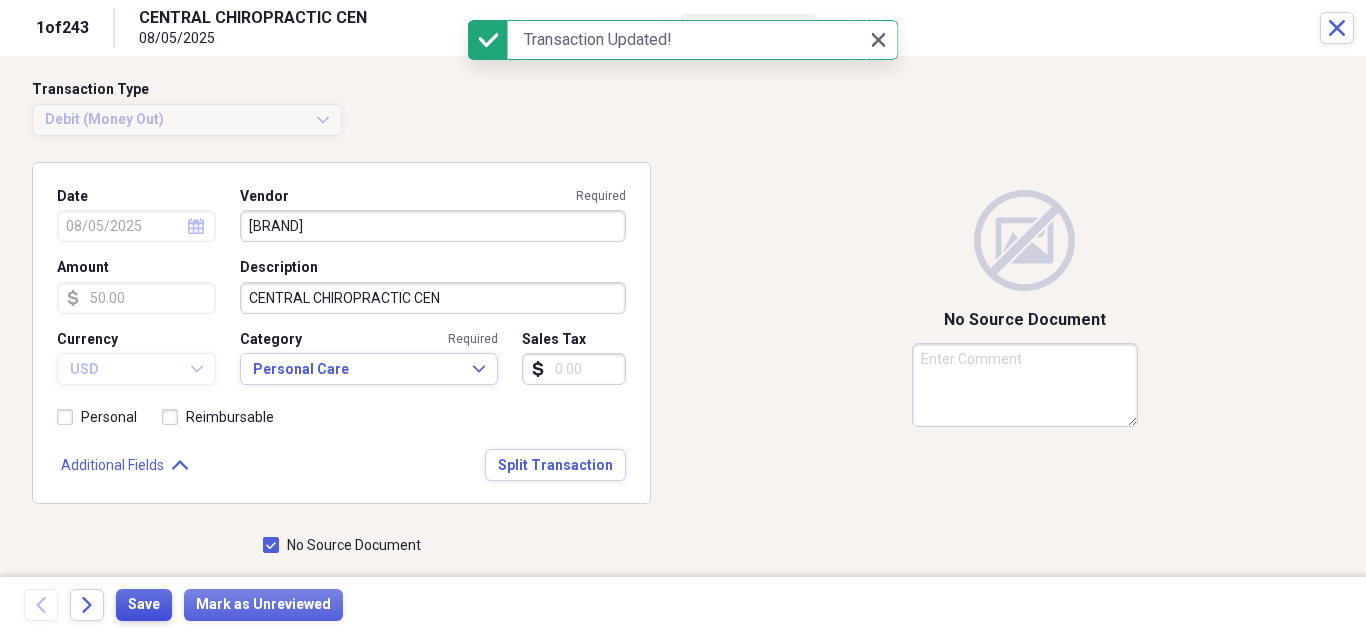 click on "Save" at bounding box center (144, 605) 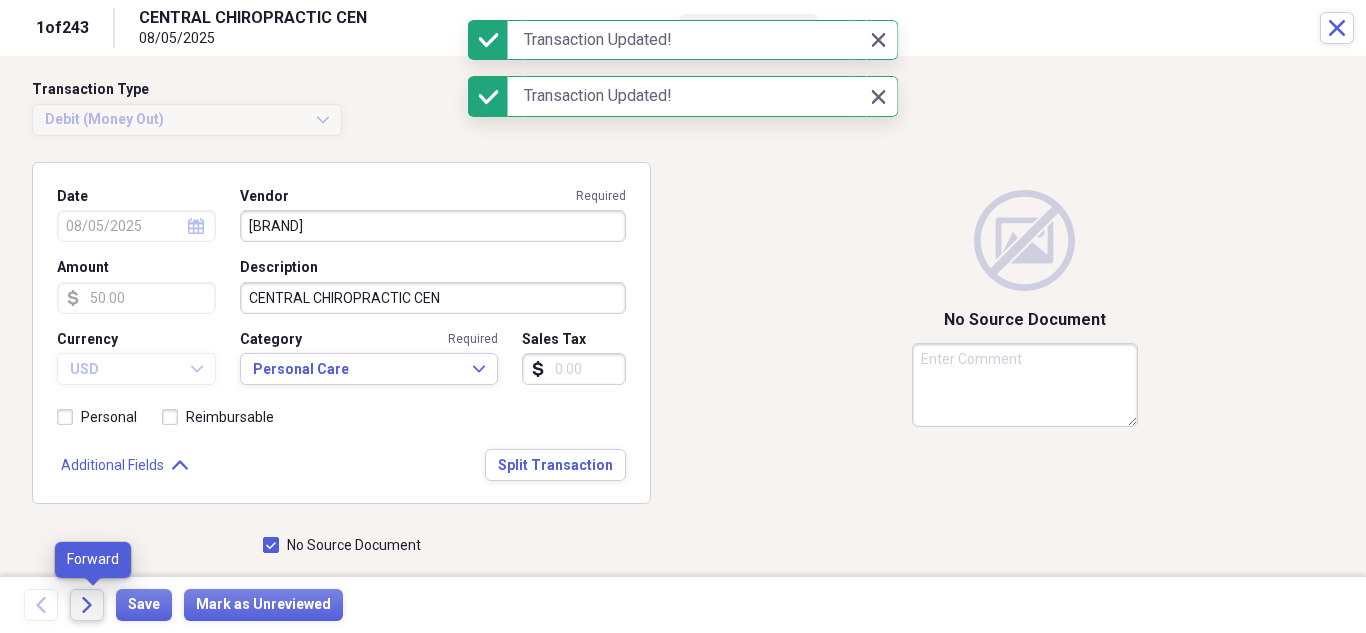 click on "Forward" 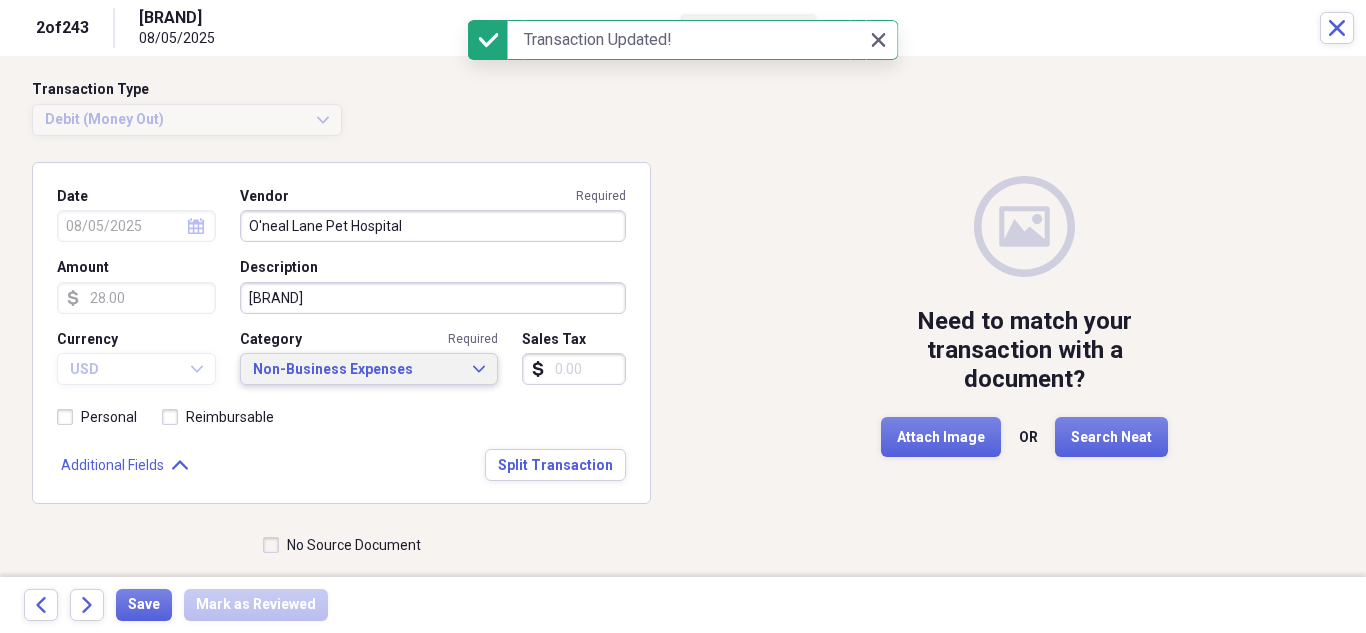 click on "Non-Business Expenses" at bounding box center (357, 370) 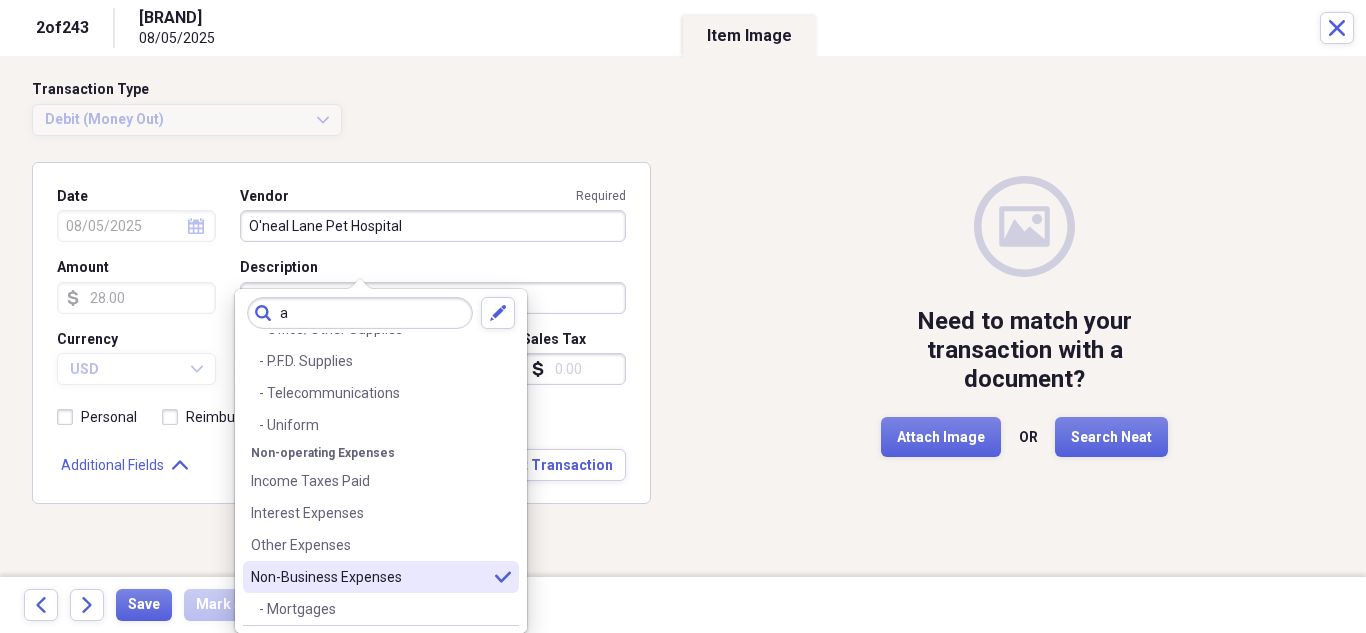 scroll, scrollTop: 0, scrollLeft: 0, axis: both 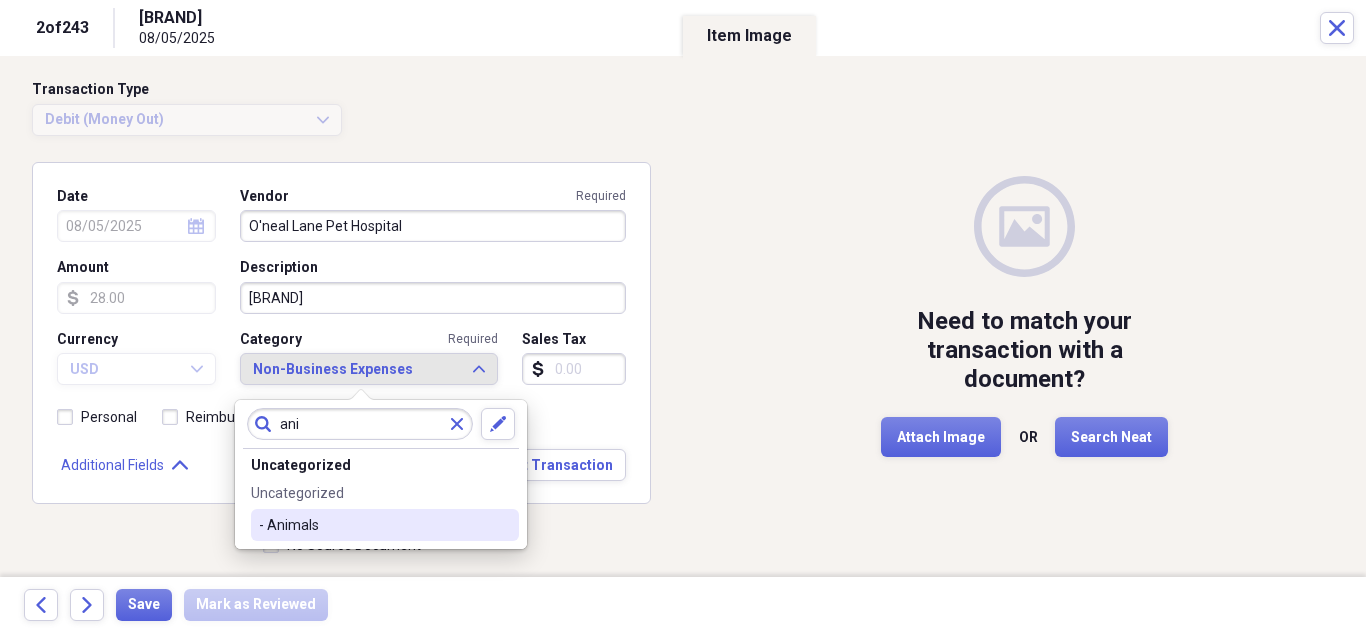 type on "ani" 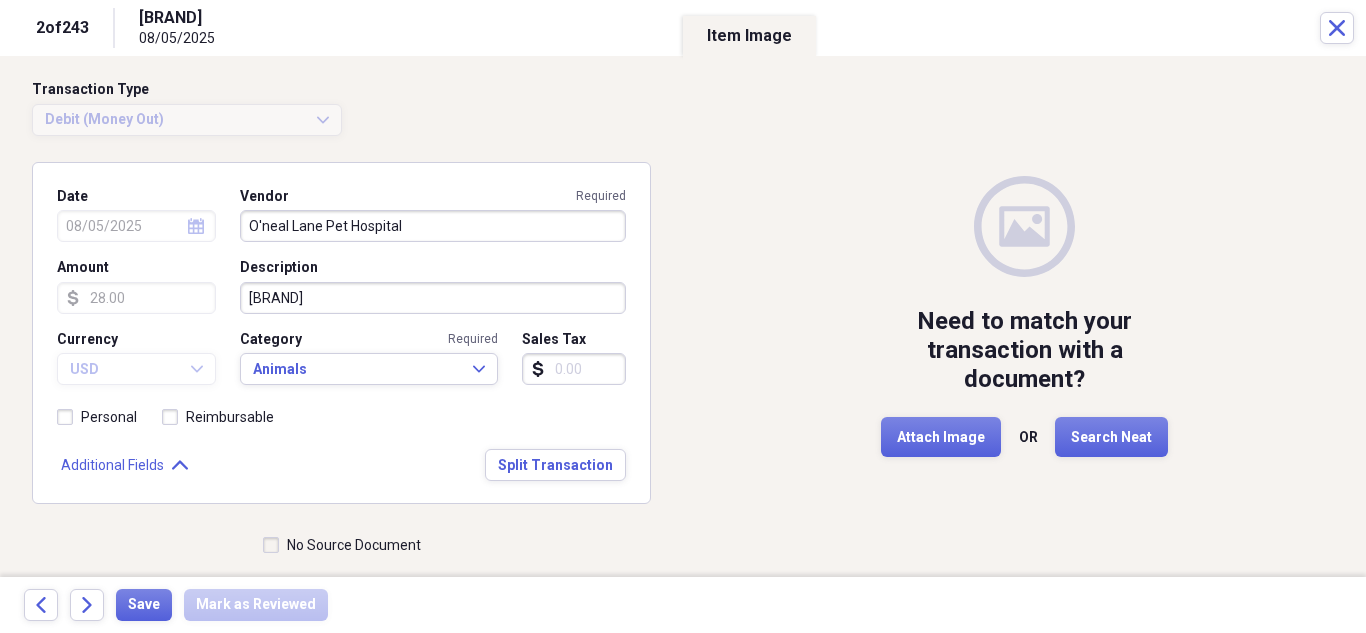 click on "No Source Document" at bounding box center (342, 545) 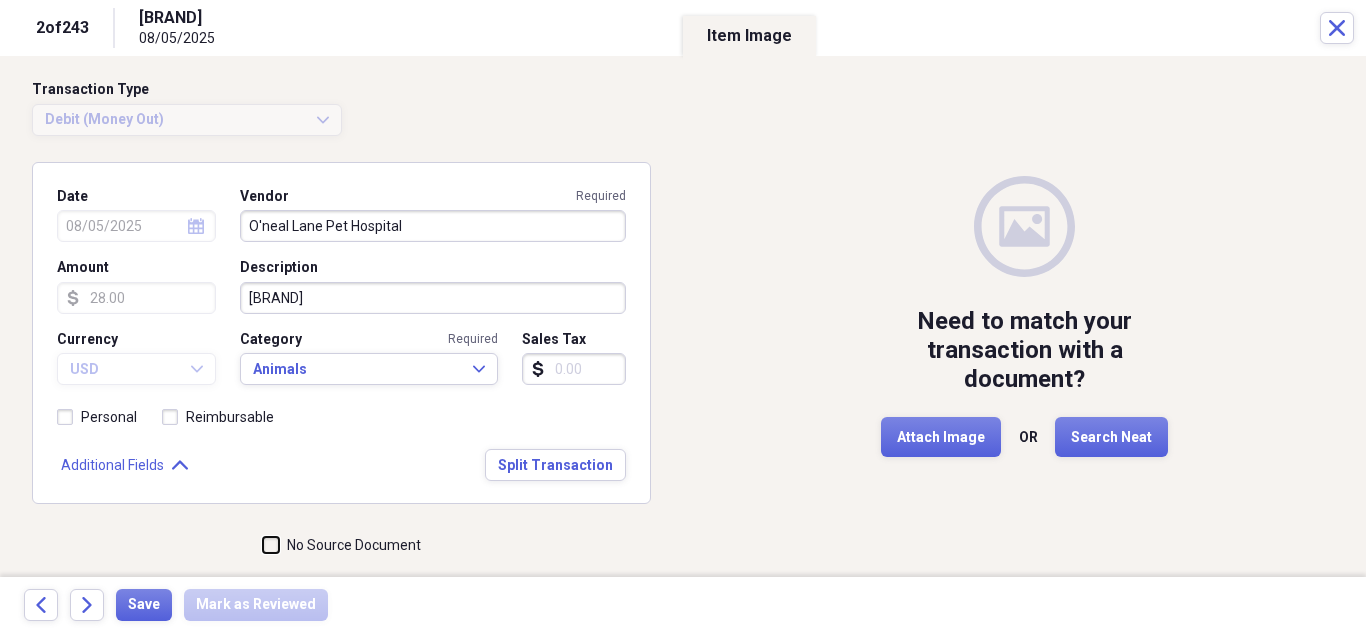 click on "No Source Document" at bounding box center (263, 545) 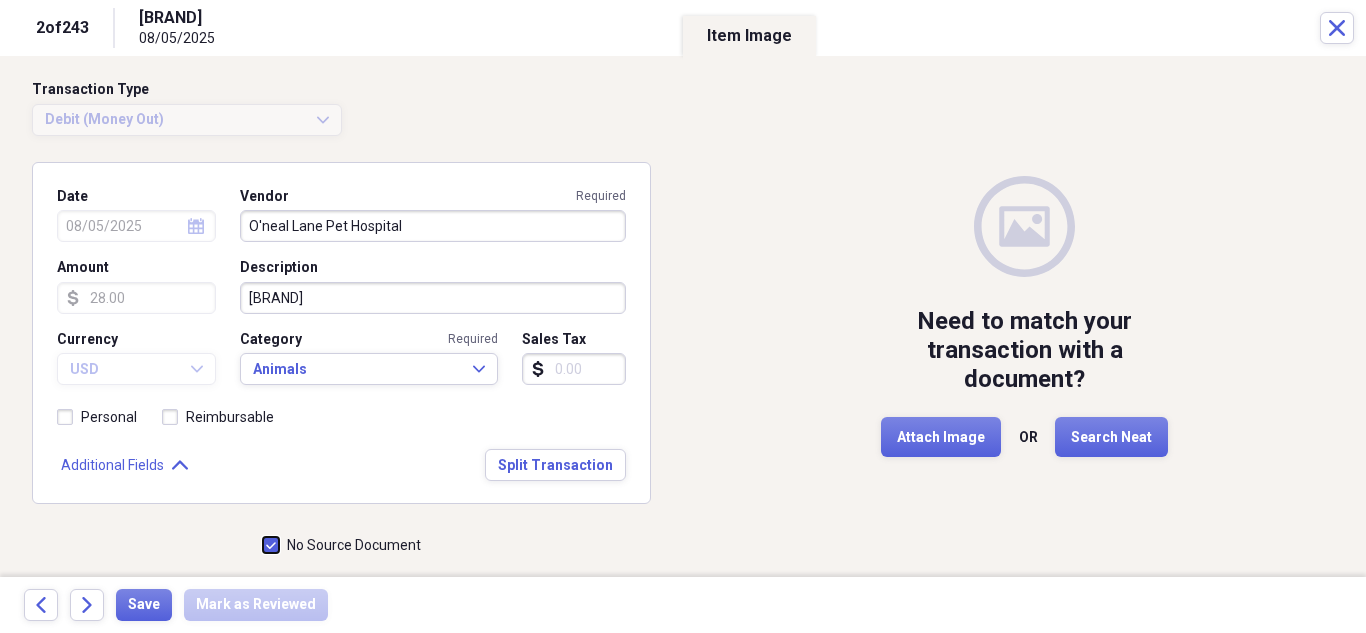 checkbox on "true" 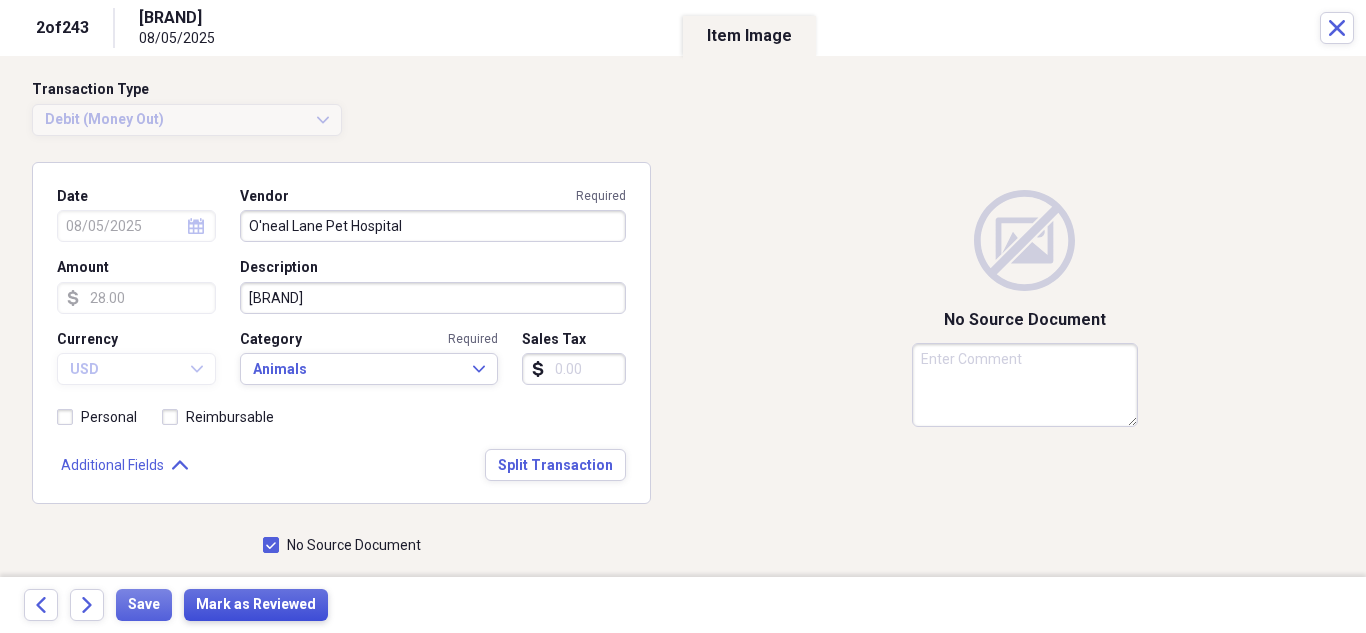 click on "Mark as Reviewed" at bounding box center (256, 605) 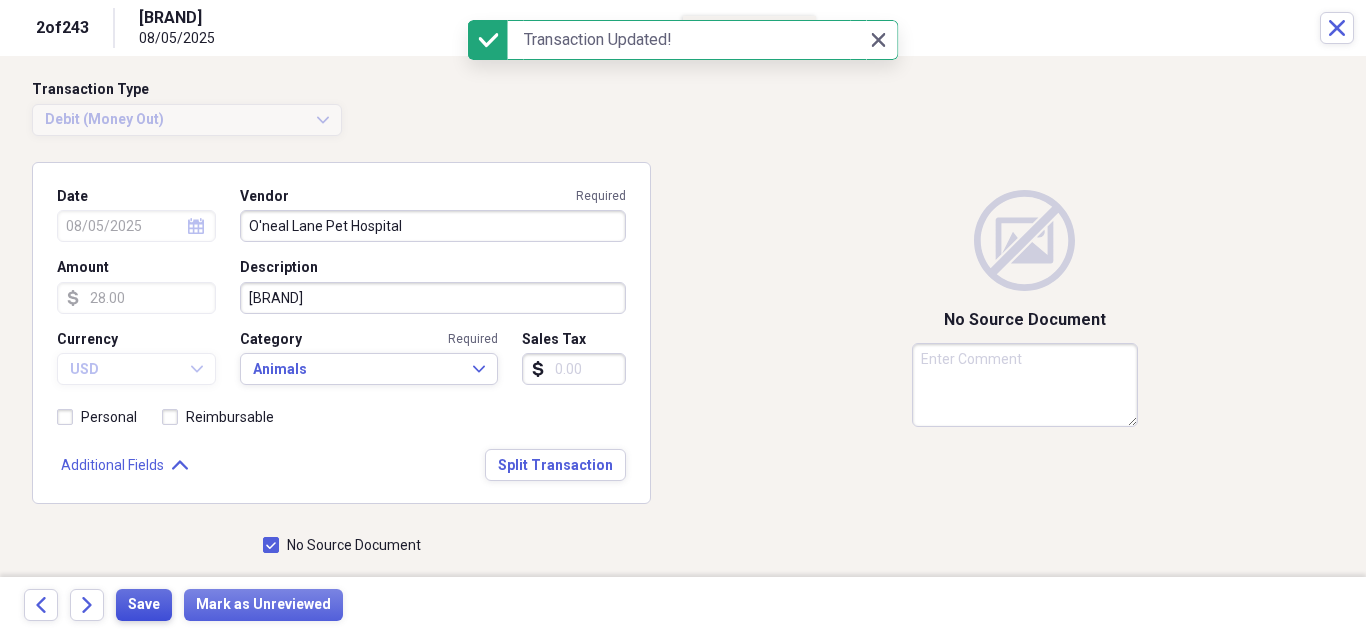 click on "Save" at bounding box center (144, 605) 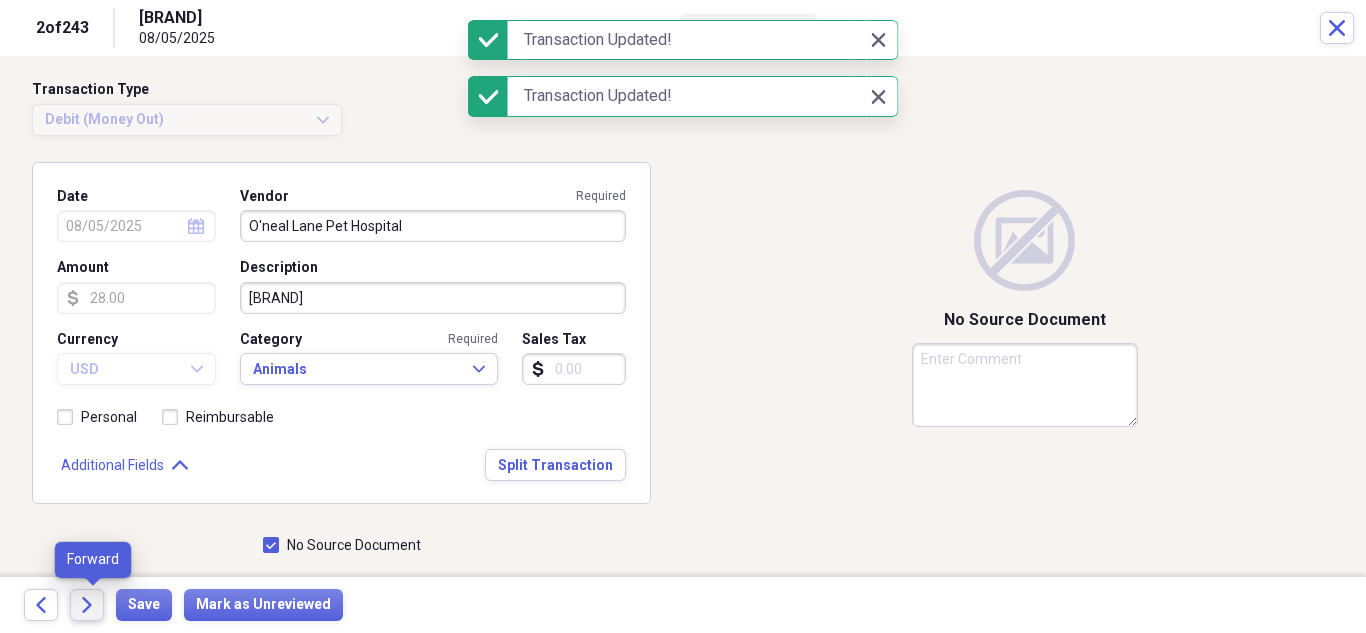 click on "Forward" at bounding box center [87, 605] 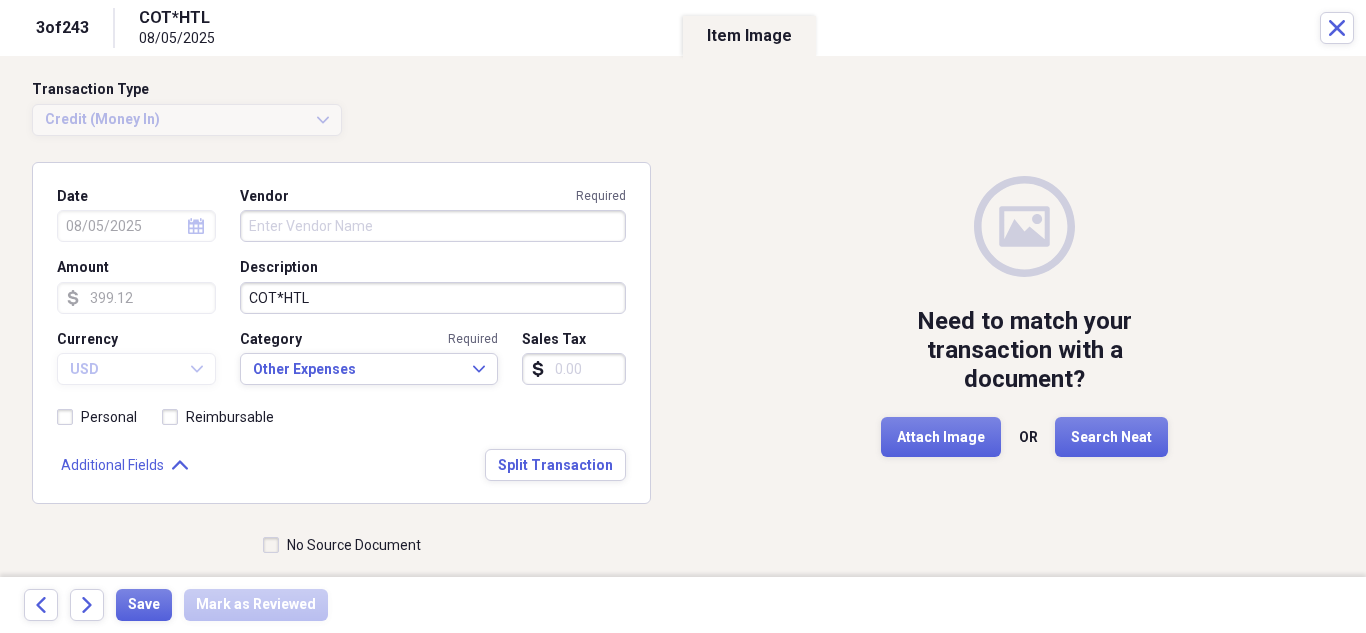 click on "Vendor Required" at bounding box center [433, 226] 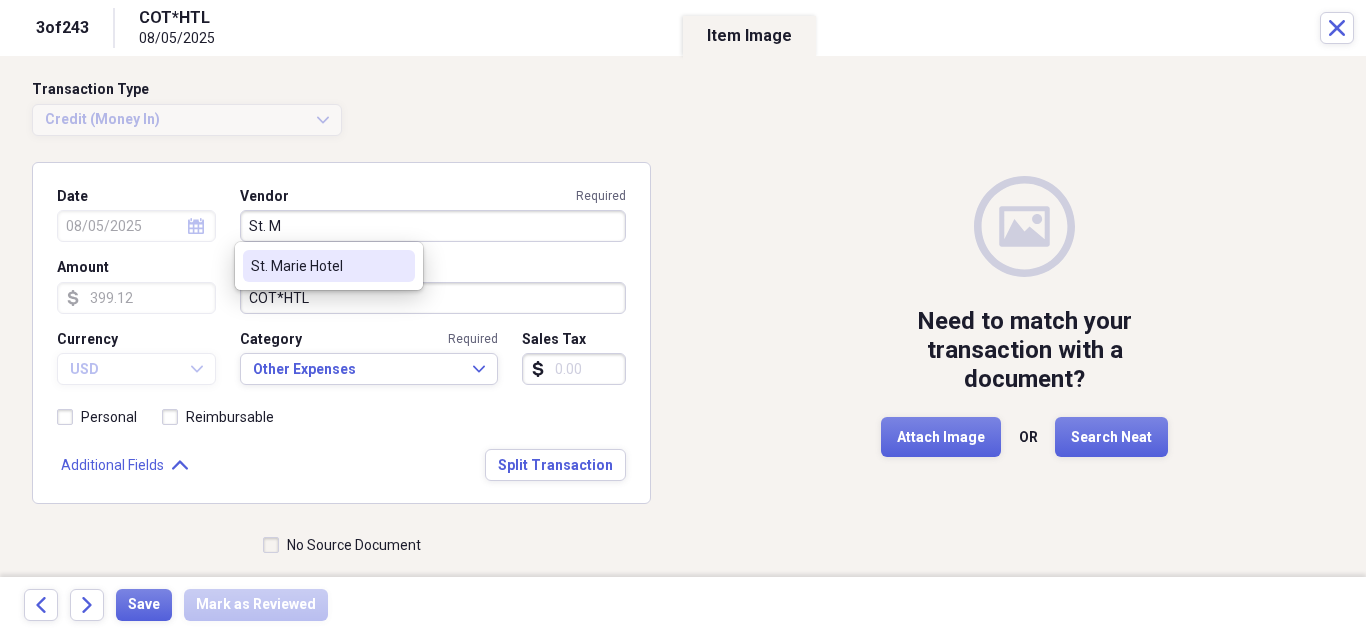click on "St. Marie Hotel" at bounding box center (317, 266) 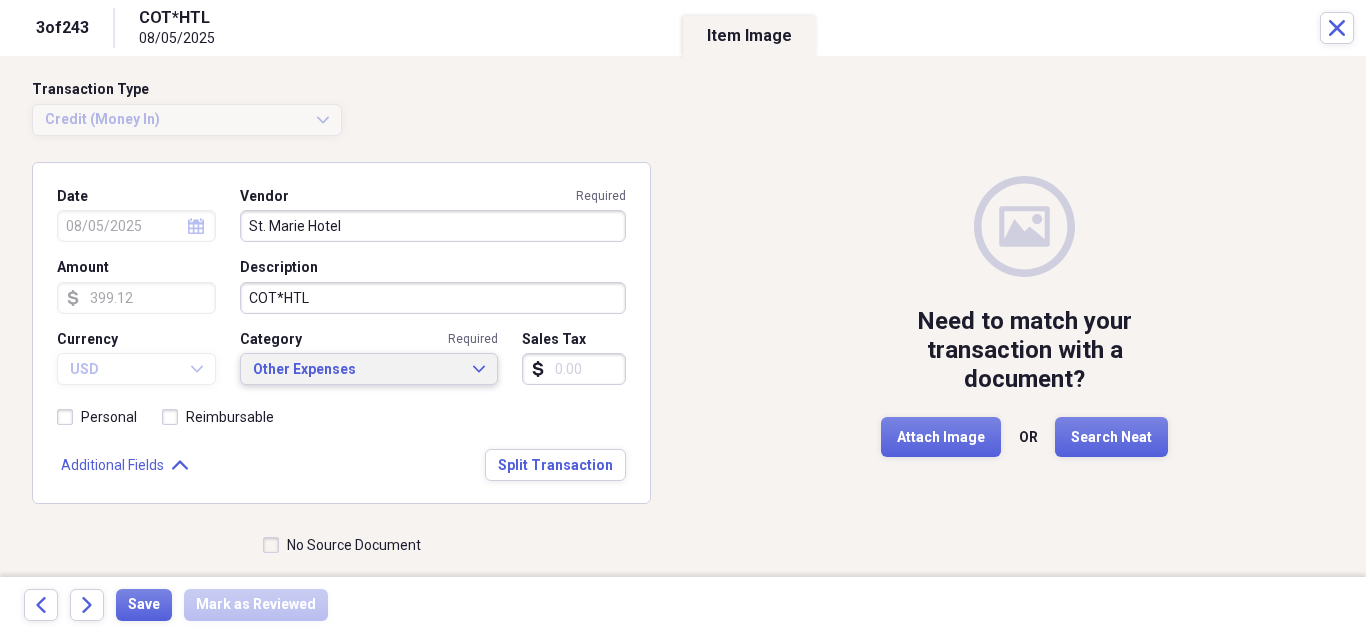 click on "Other Expenses" at bounding box center [357, 370] 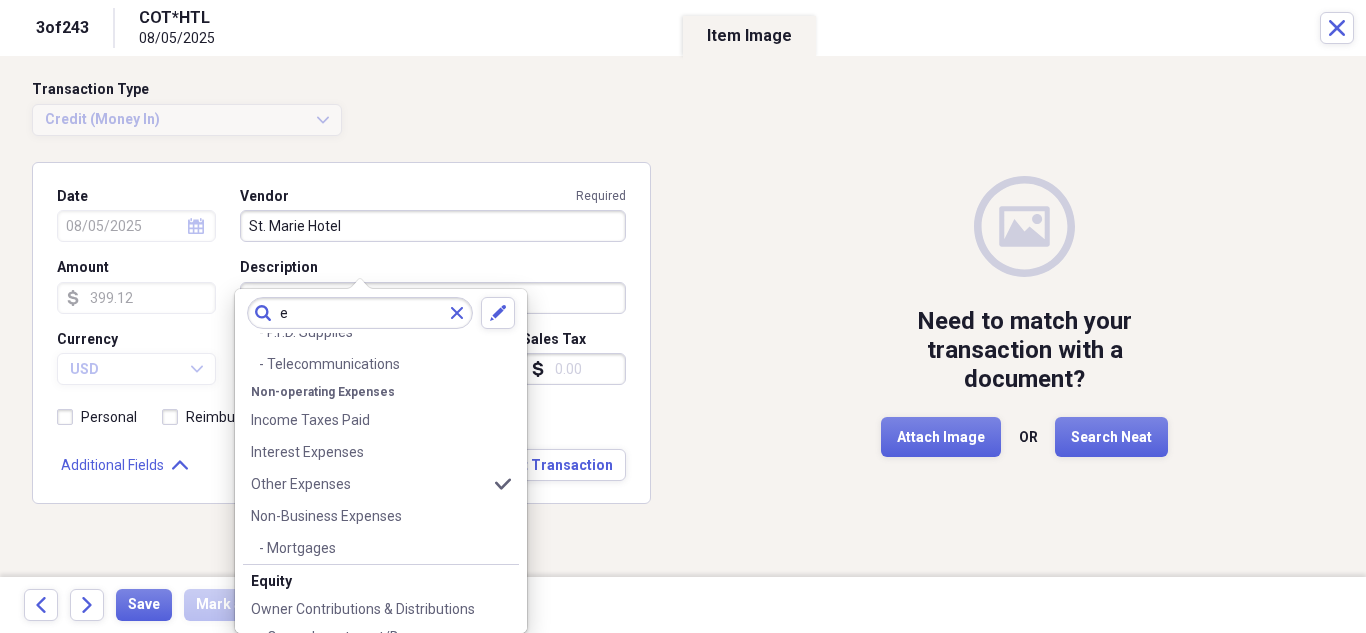 scroll, scrollTop: 0, scrollLeft: 0, axis: both 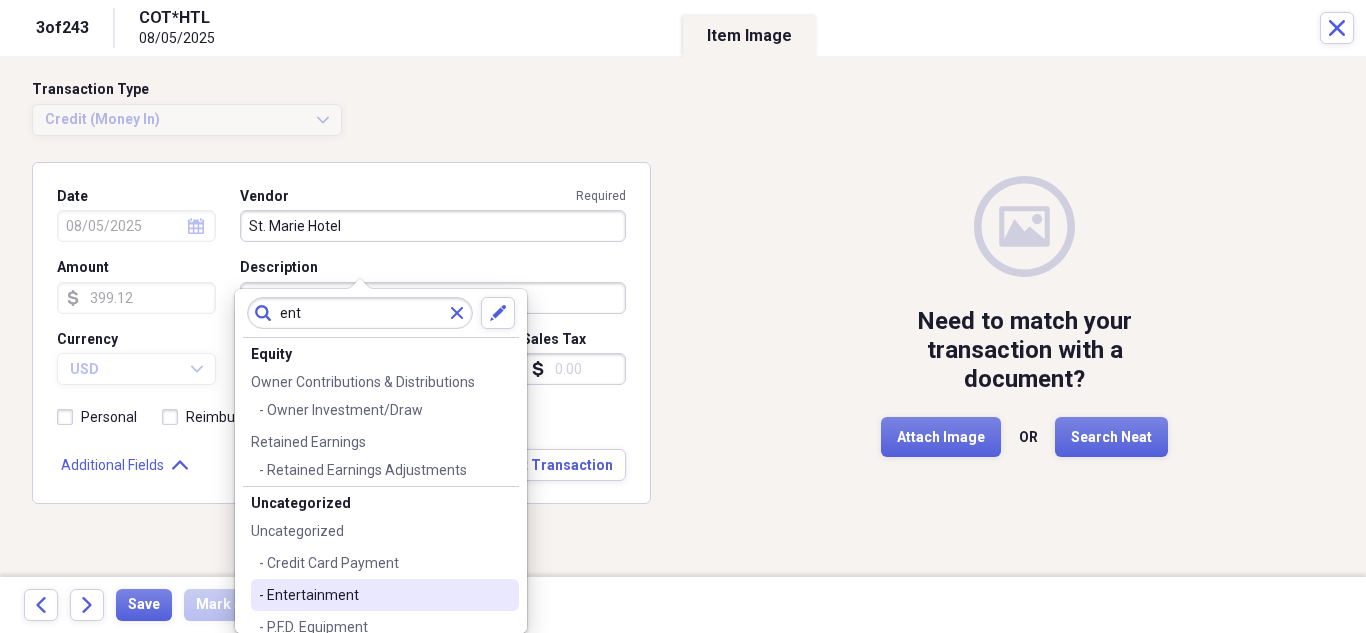 type on "ent" 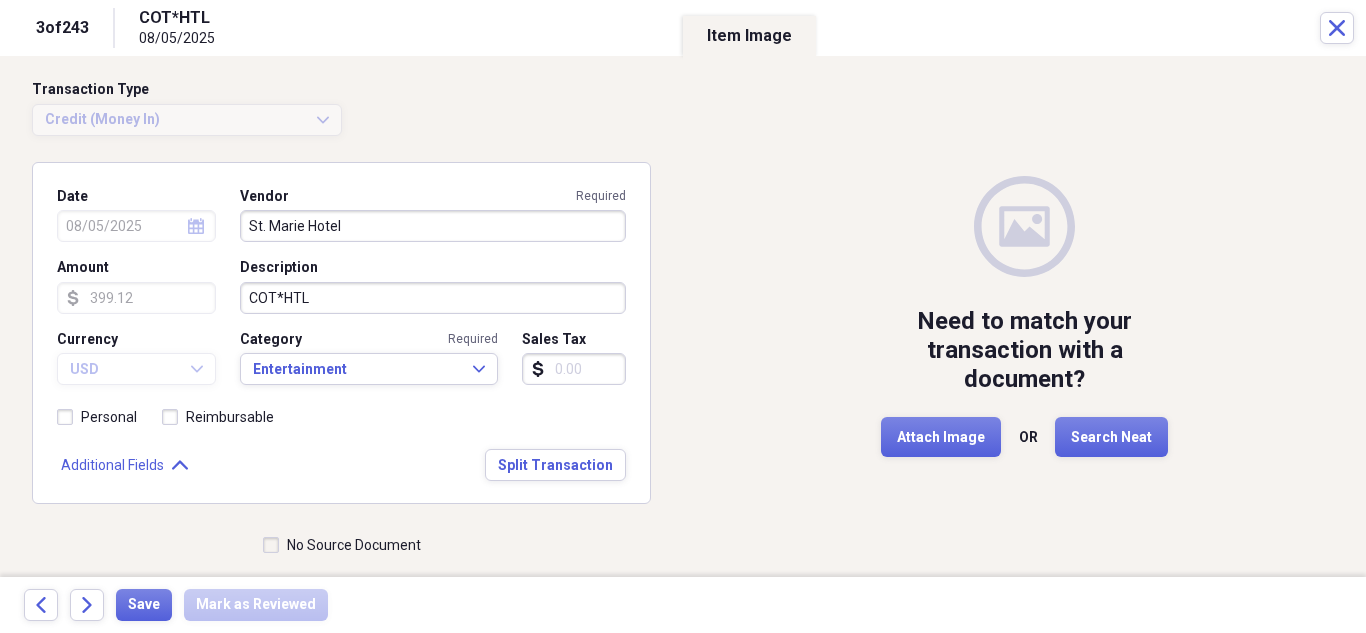 click on "No Source Document" at bounding box center (342, 545) 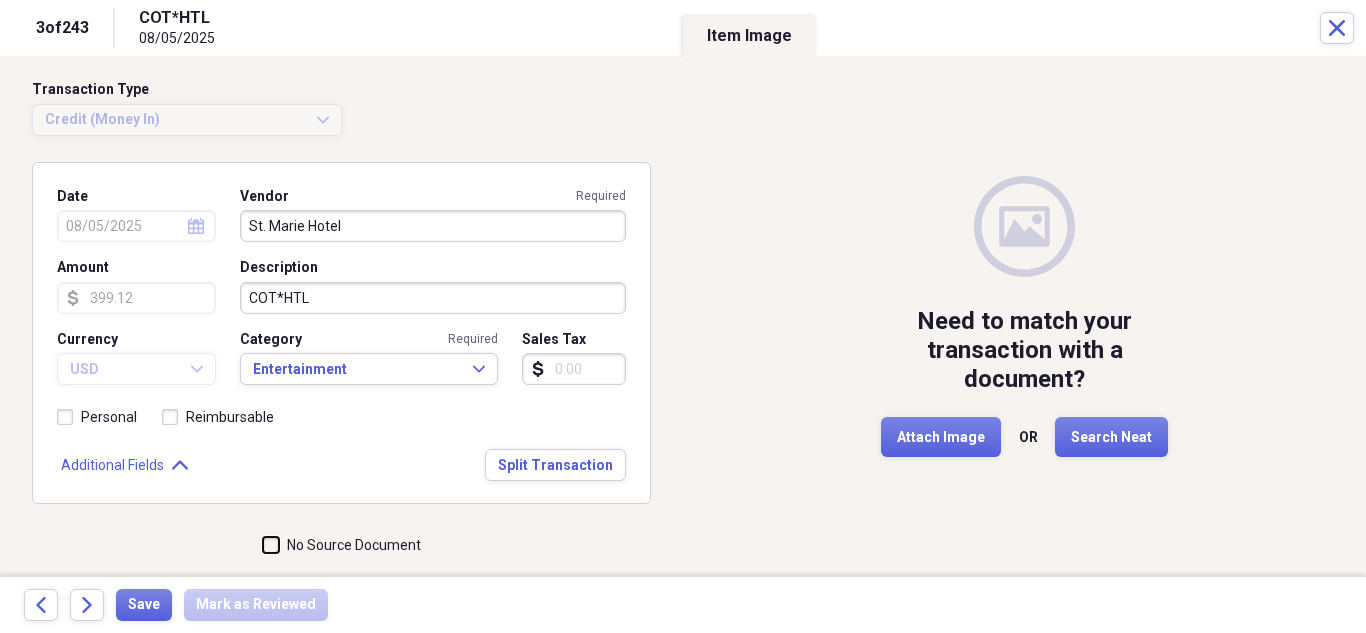 click on "No Source Document" at bounding box center [263, 545] 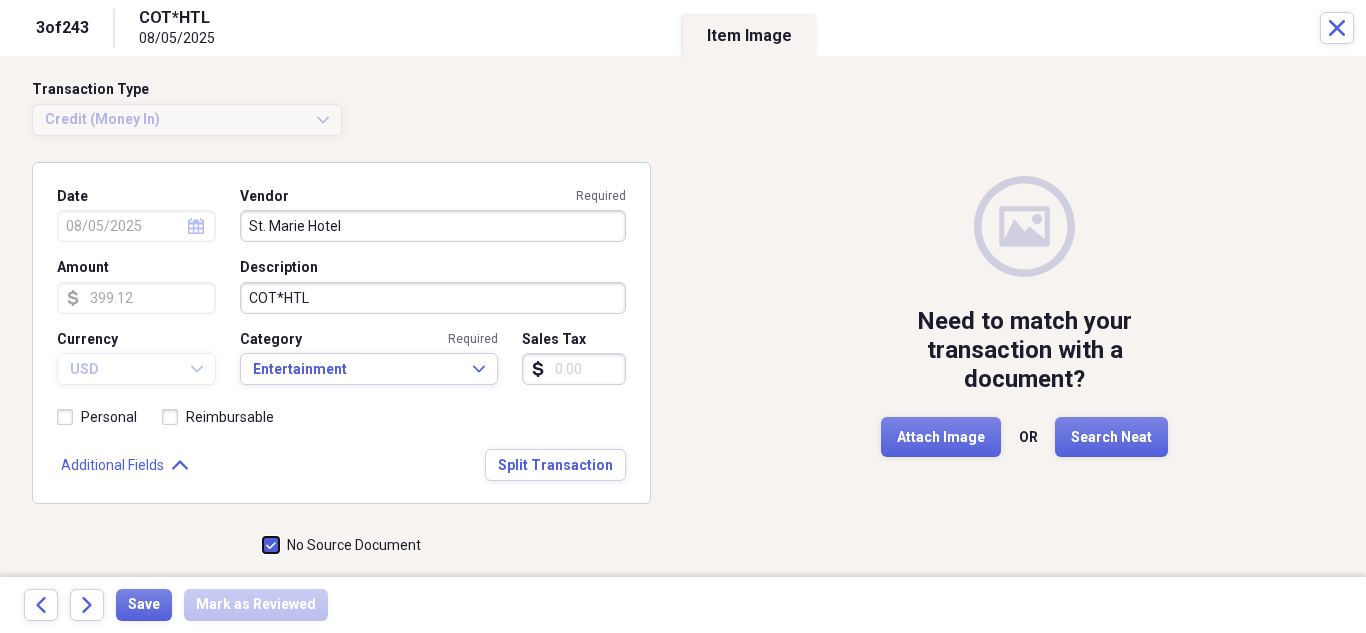 checkbox on "true" 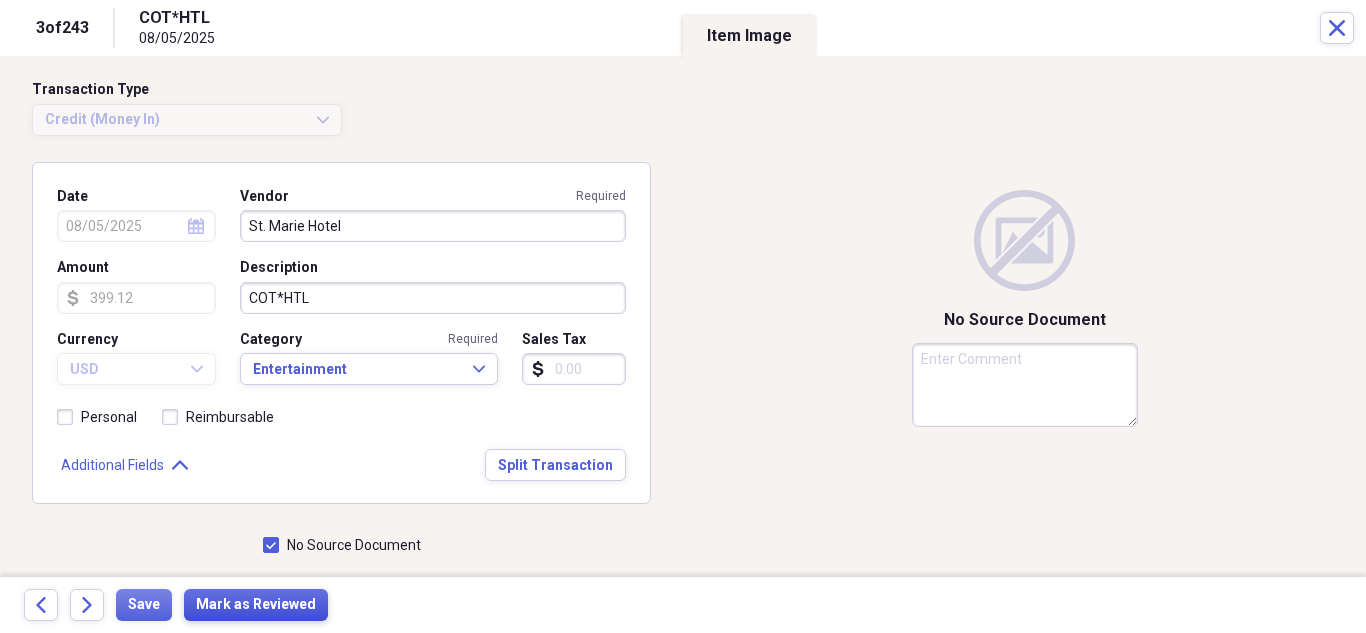 click on "Mark as Reviewed" at bounding box center (256, 605) 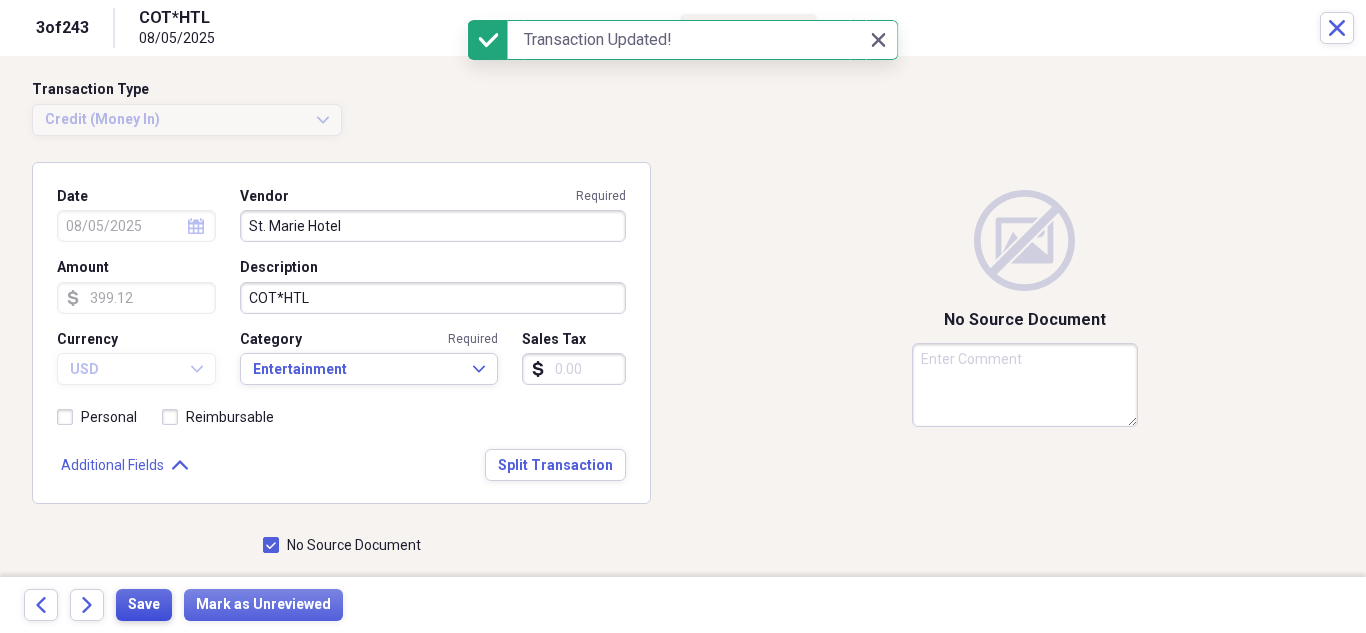 click on "Save" at bounding box center (144, 605) 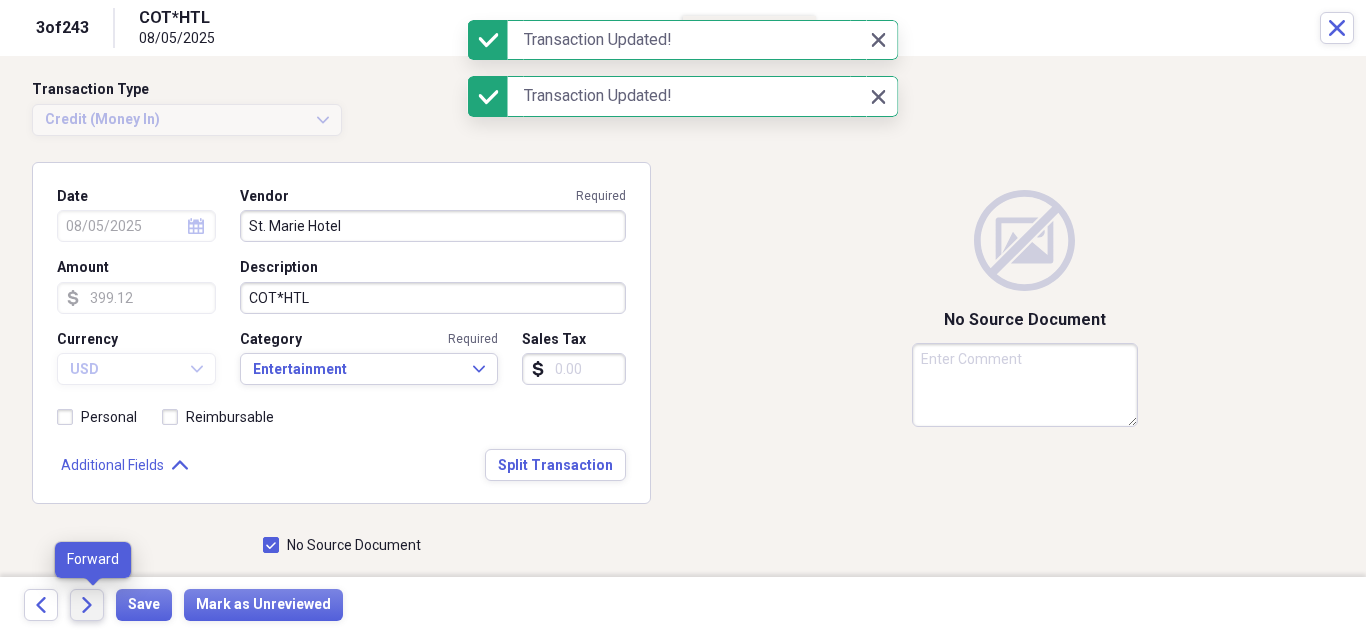 click on "Forward" 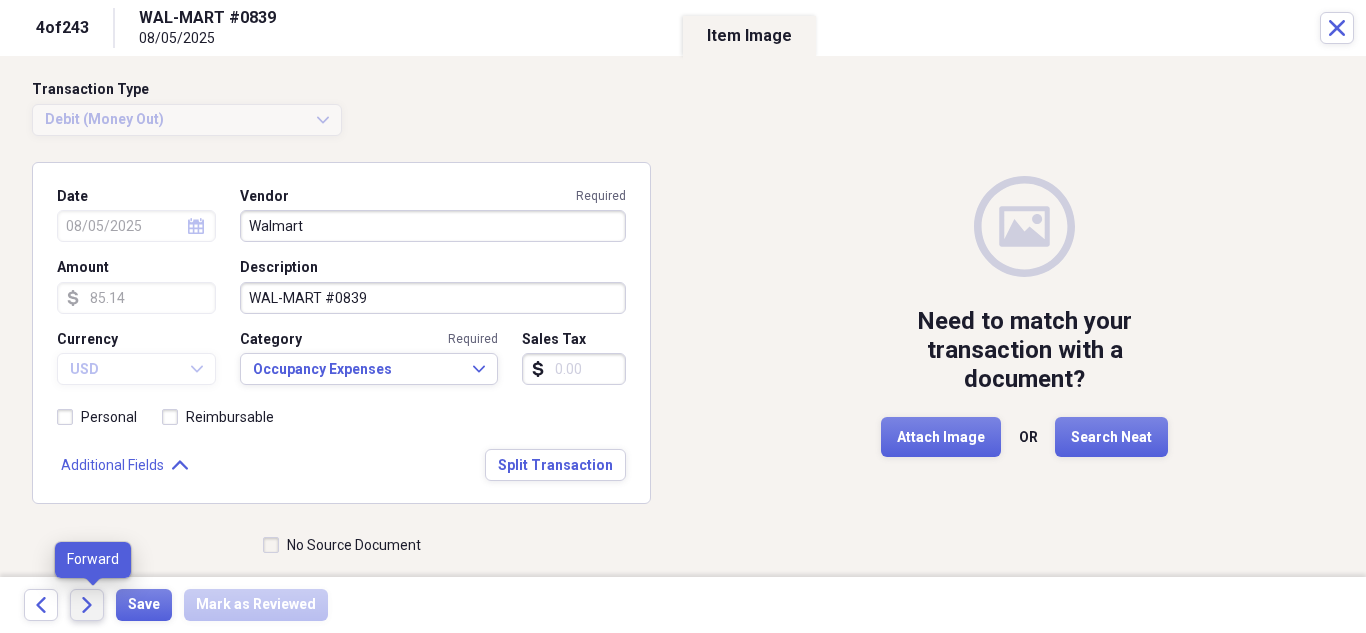 click on "Forward" 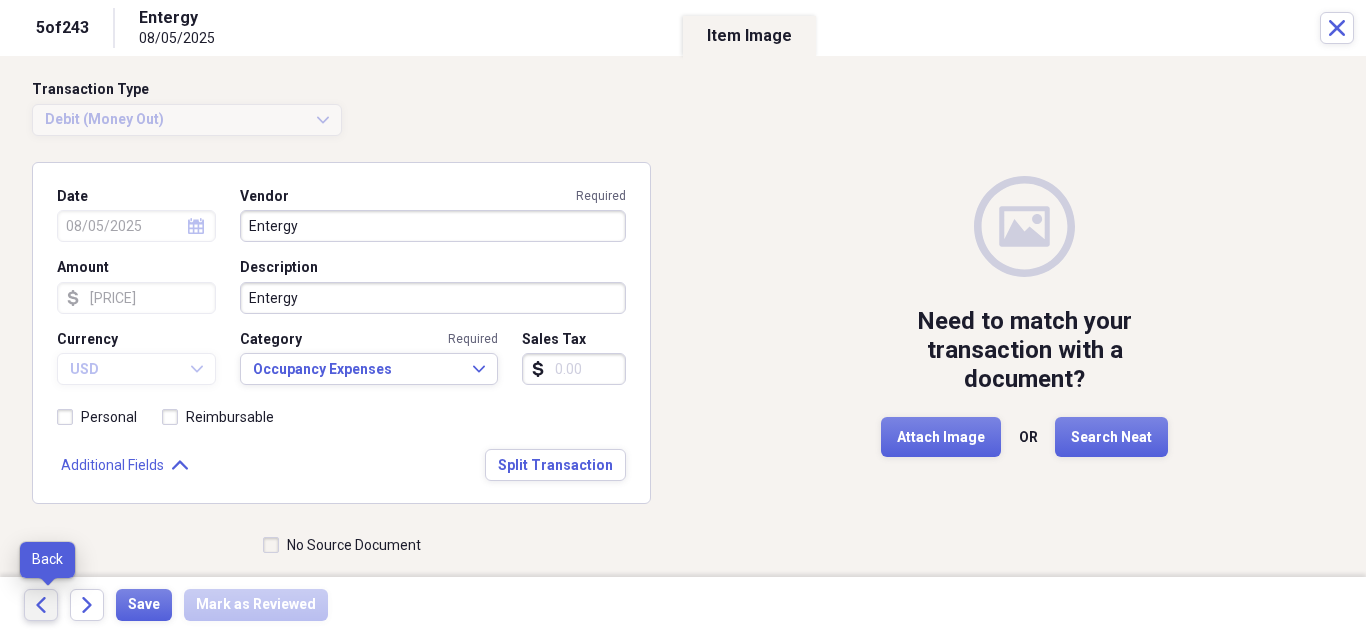 click on "Back" 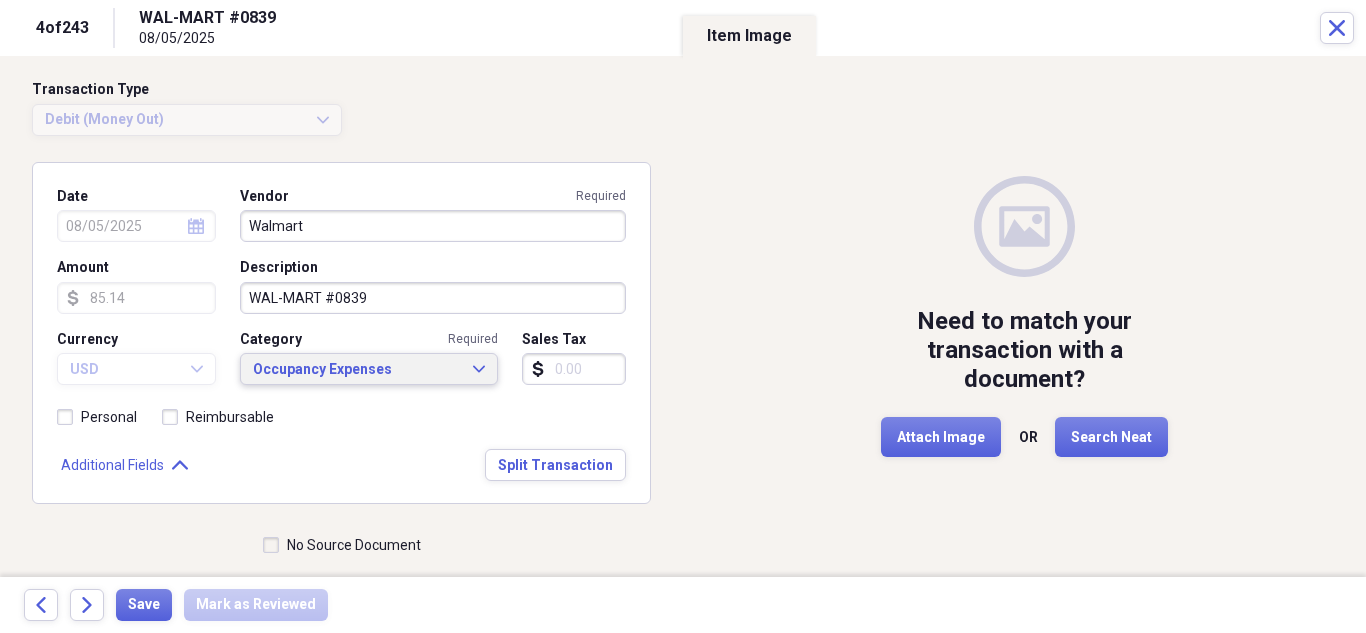 click on "Occupancy Expenses" at bounding box center [357, 370] 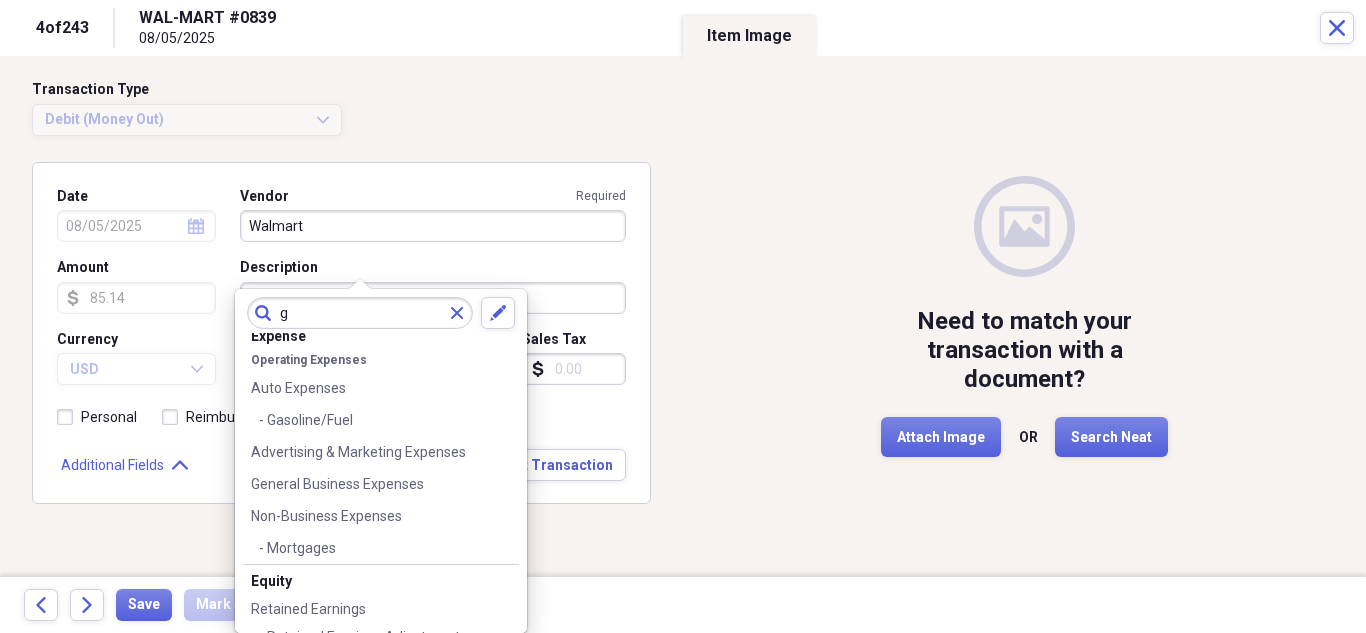 scroll, scrollTop: 0, scrollLeft: 0, axis: both 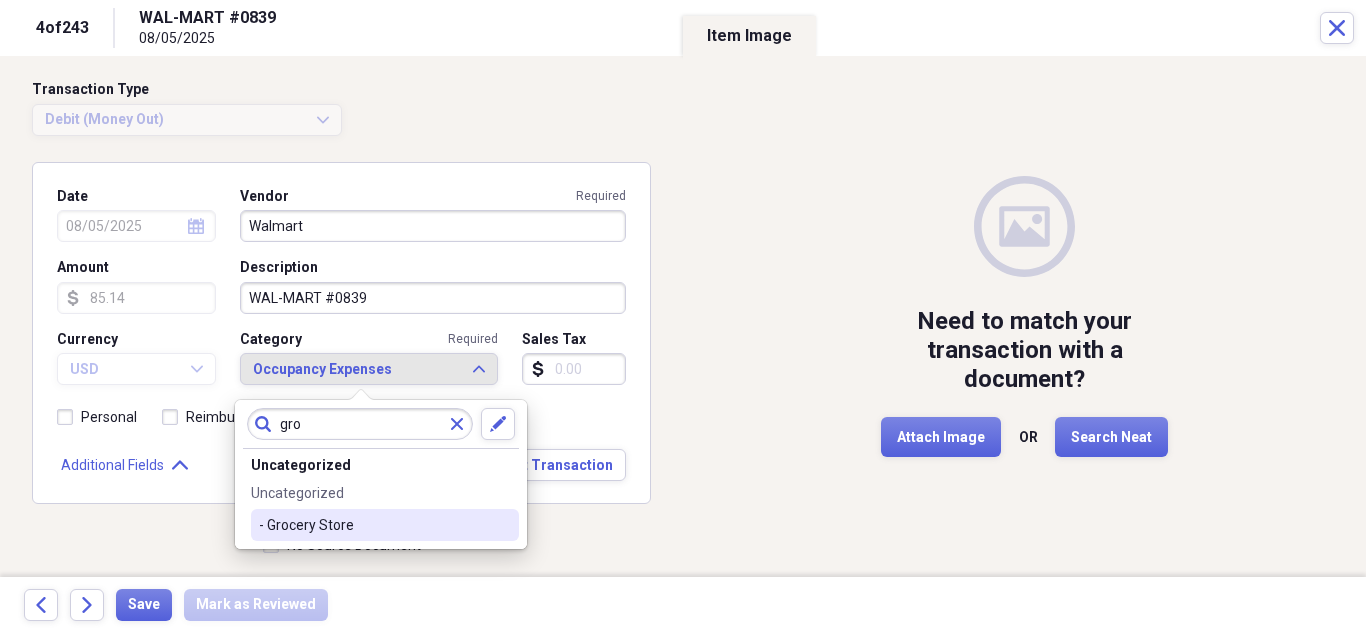 type on "gro" 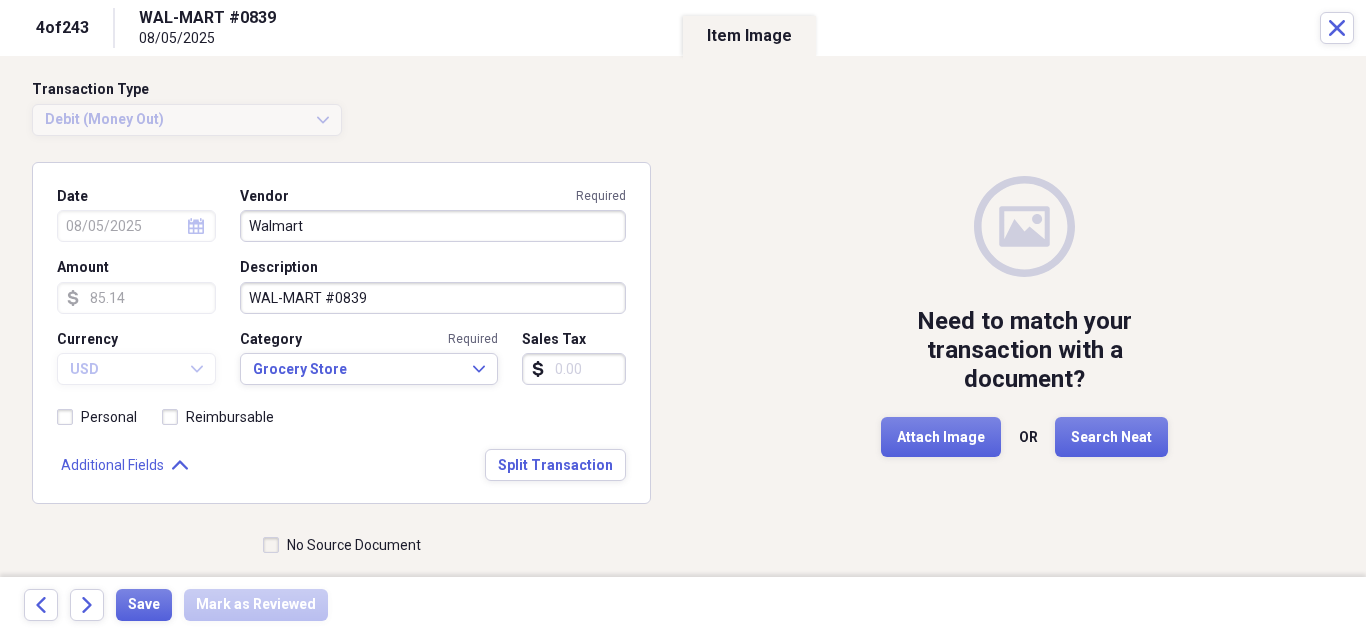 click on "No Source Document" at bounding box center [342, 545] 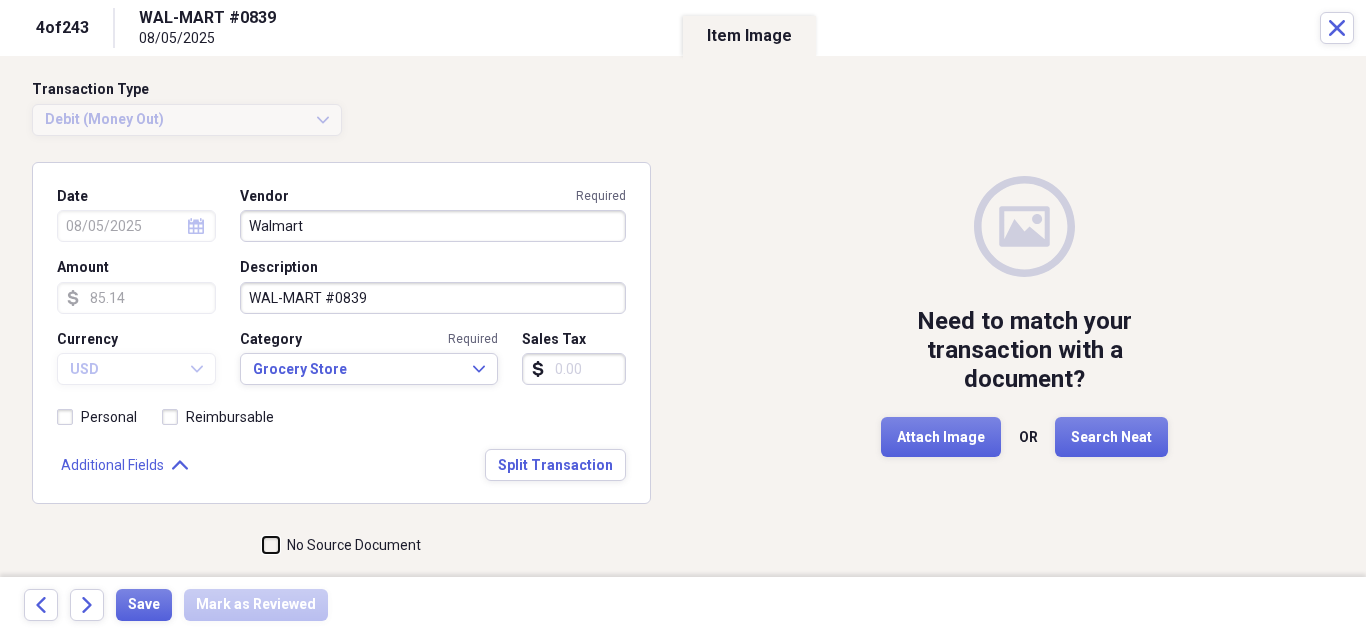 click on "No Source Document" at bounding box center [263, 545] 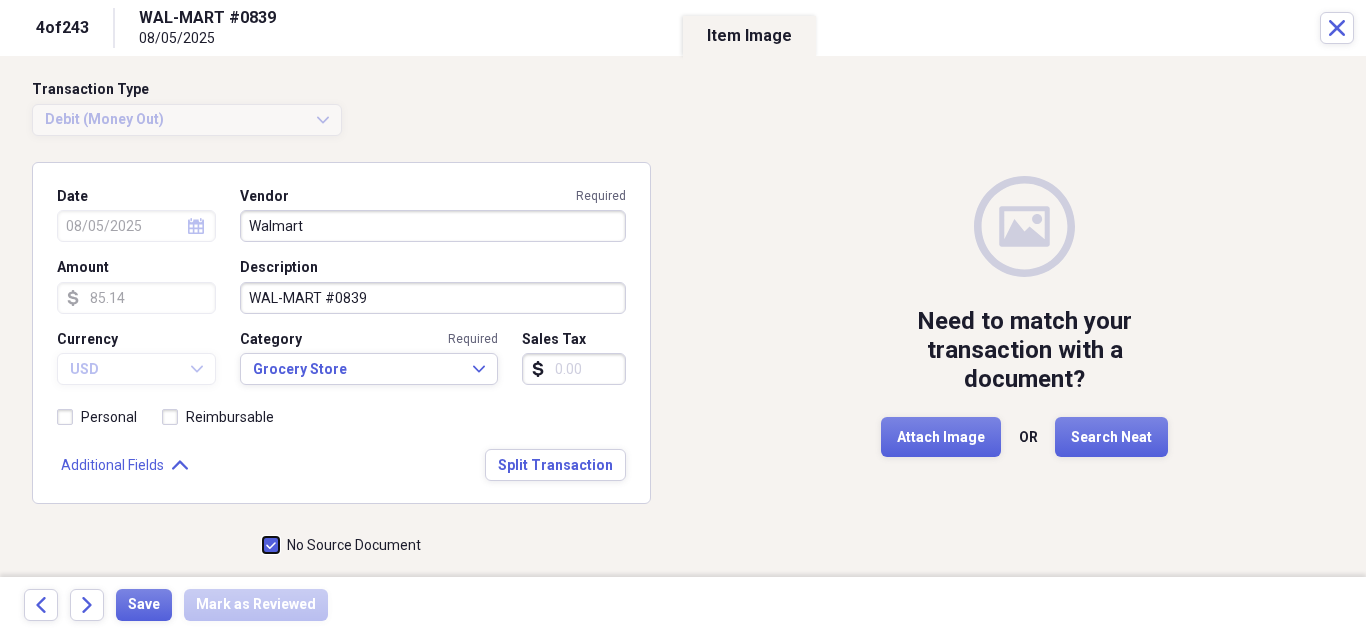 checkbox on "true" 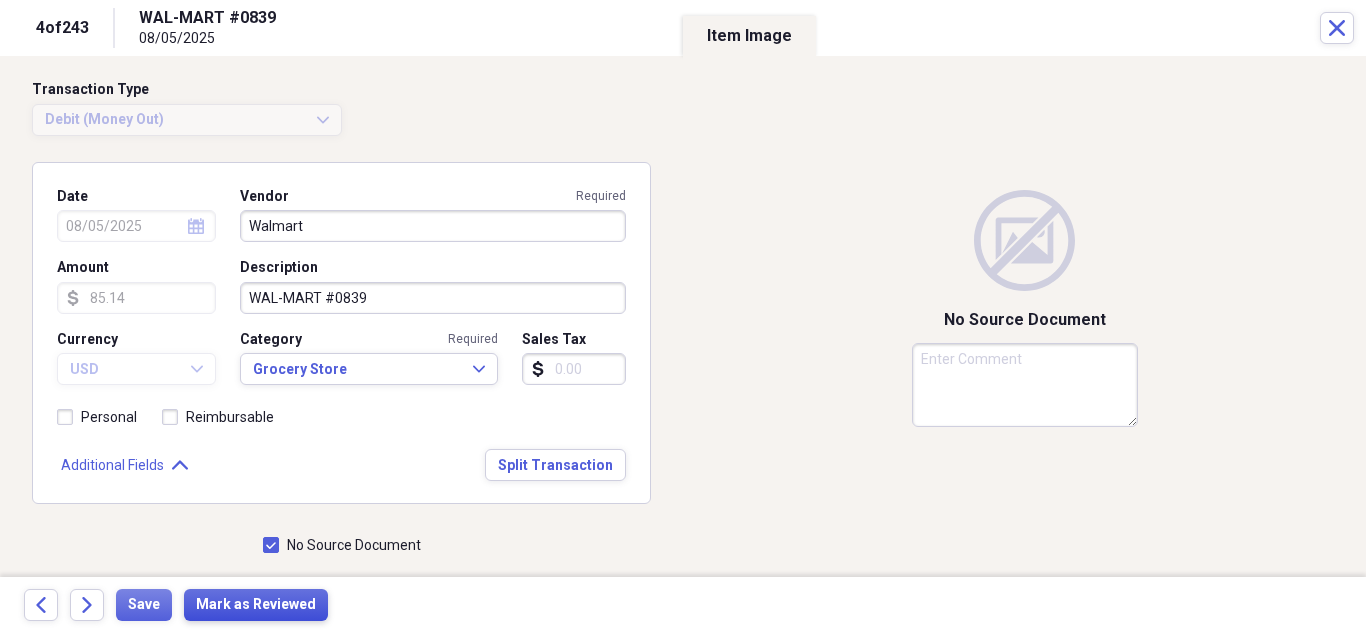 click on "Mark as Reviewed" at bounding box center [256, 605] 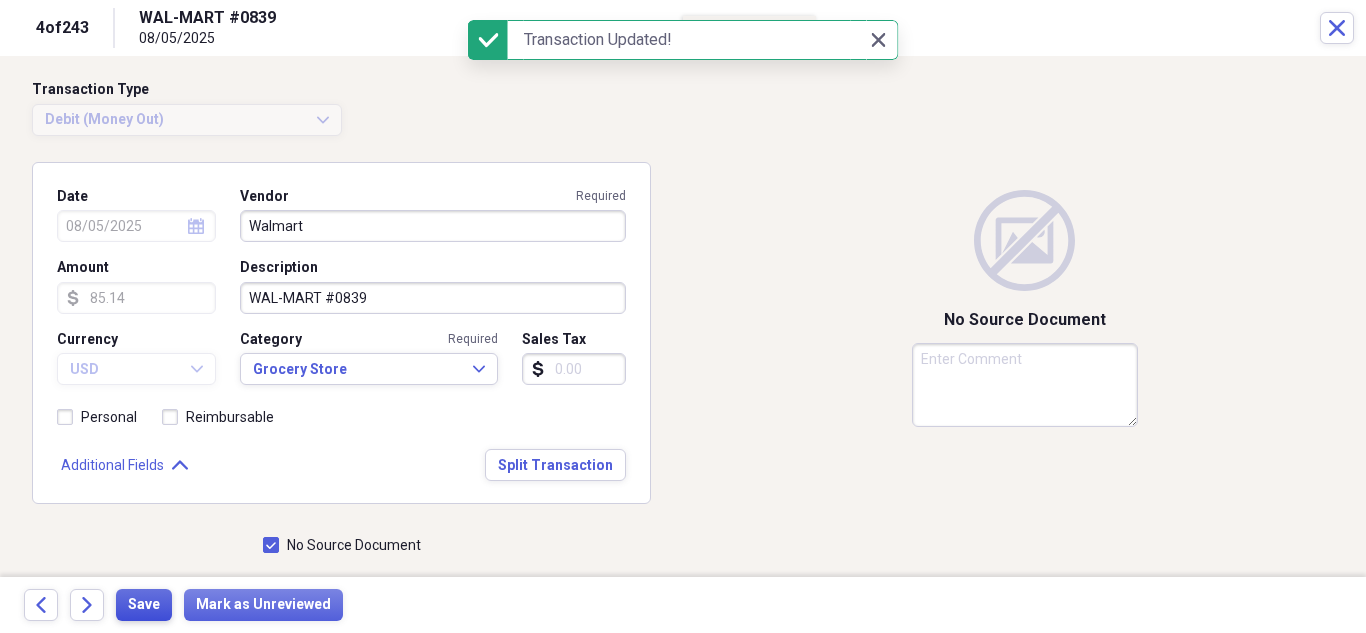 click on "Save" at bounding box center [144, 605] 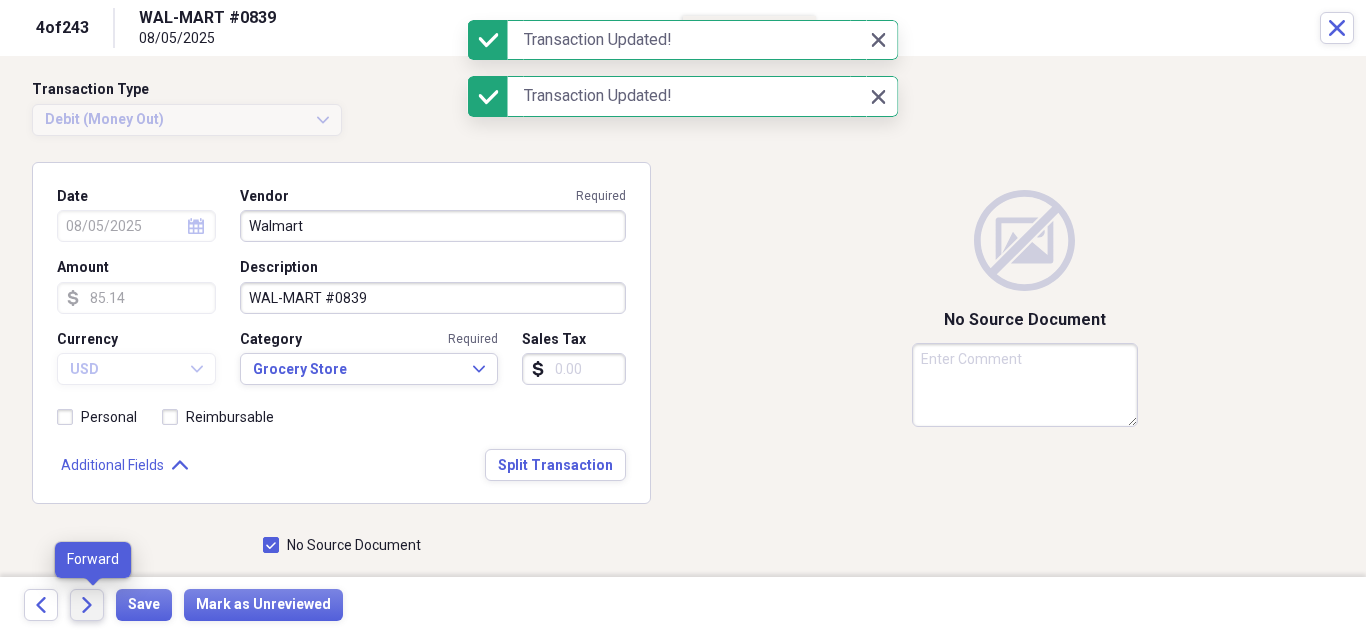 click on "Forward" 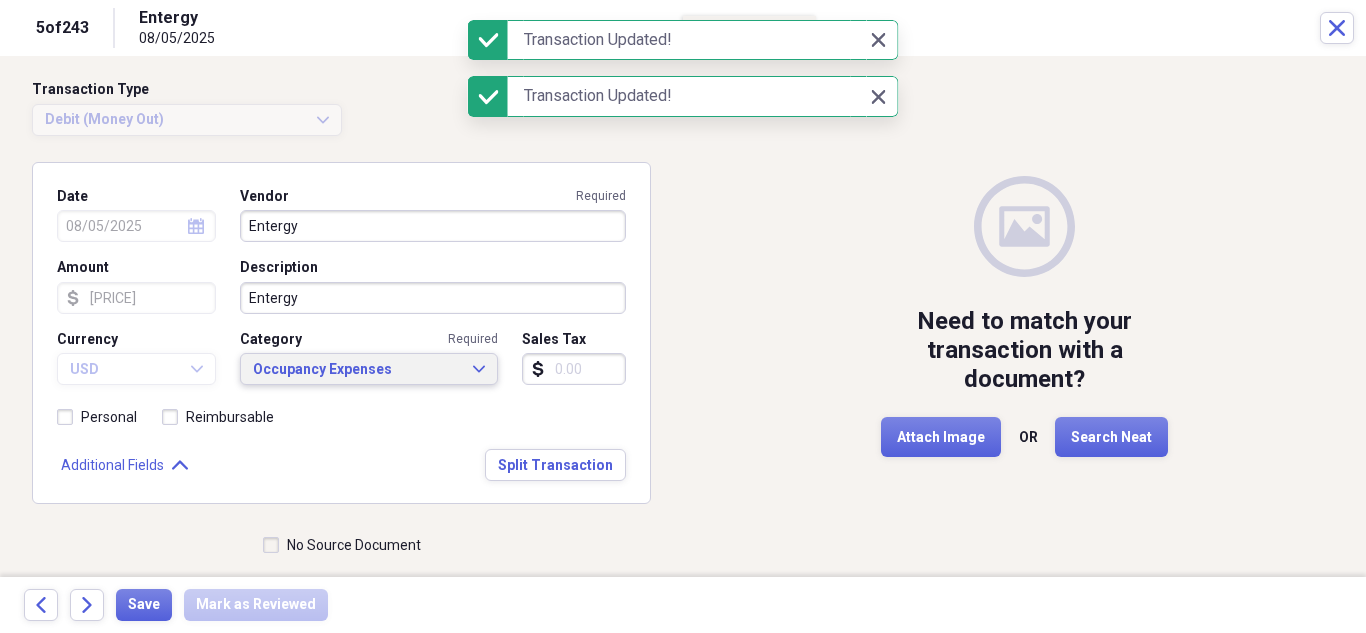 click on "Occupancy Expenses" at bounding box center (357, 370) 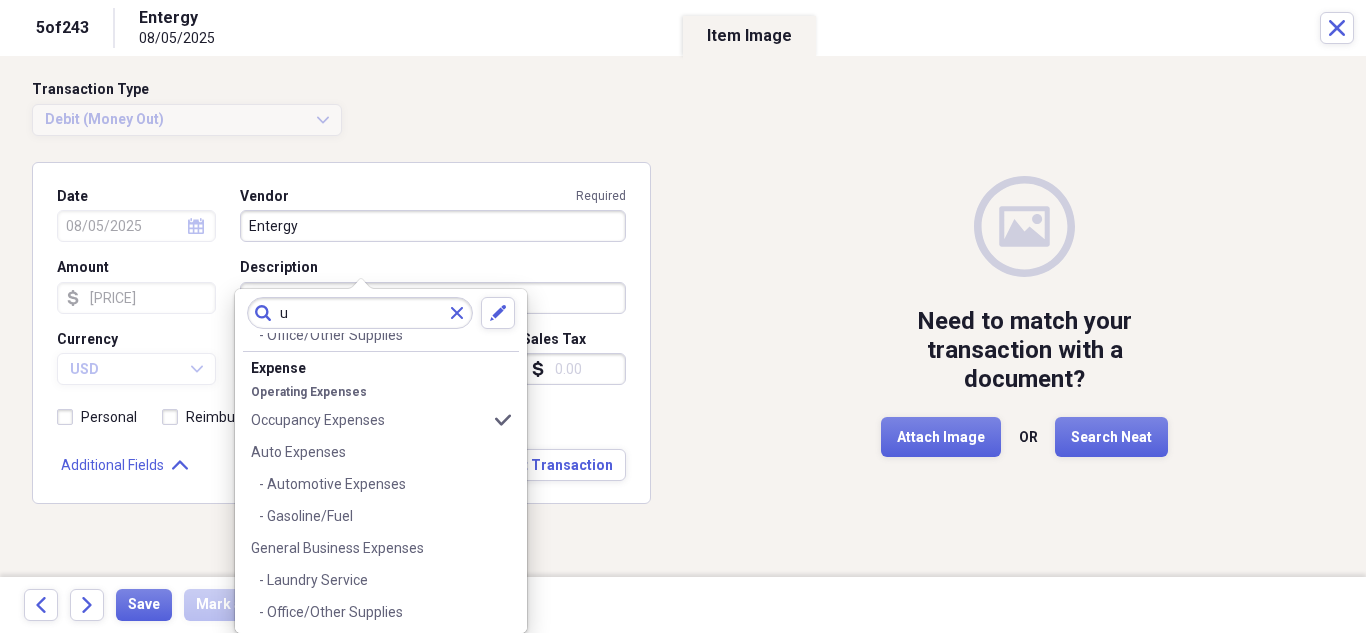 scroll, scrollTop: 0, scrollLeft: 0, axis: both 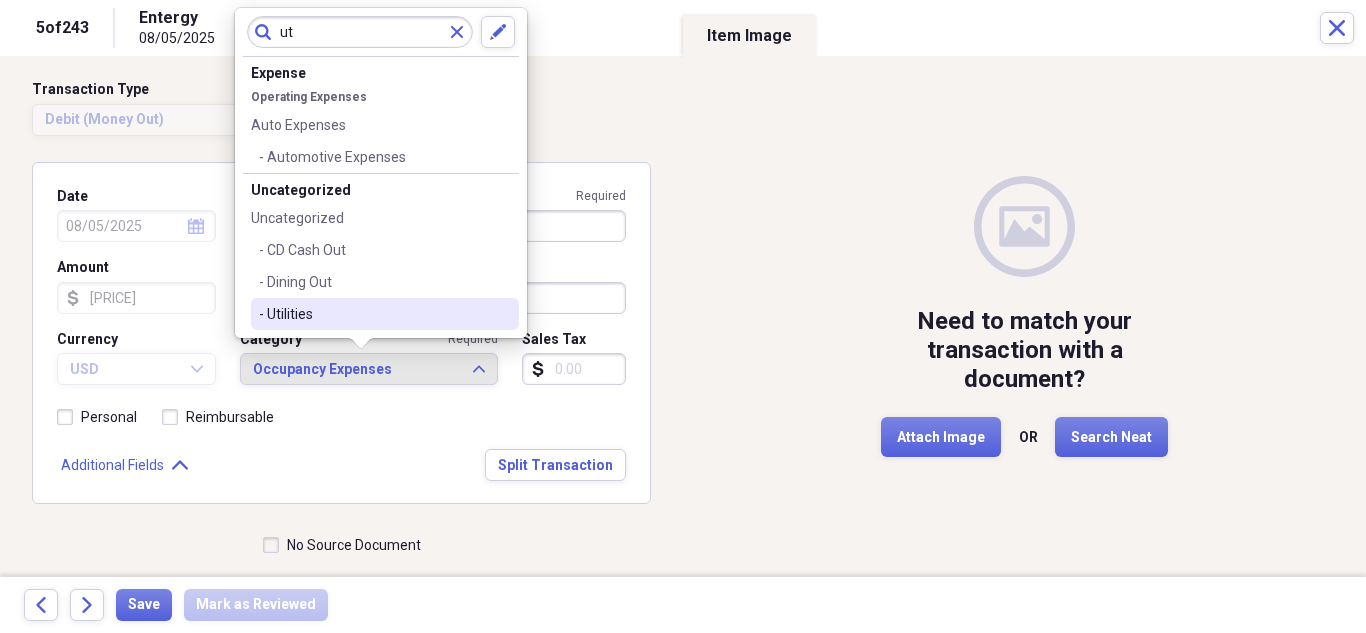 type on "ut" 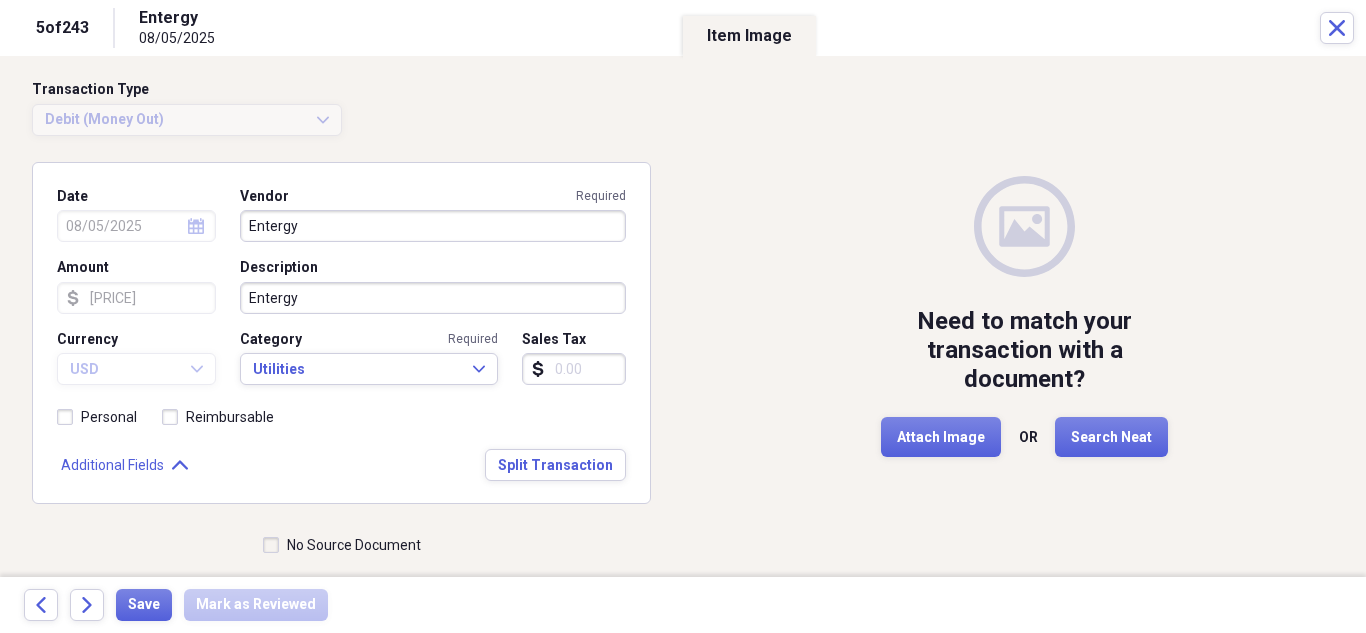 click on "No Source Document" at bounding box center (342, 545) 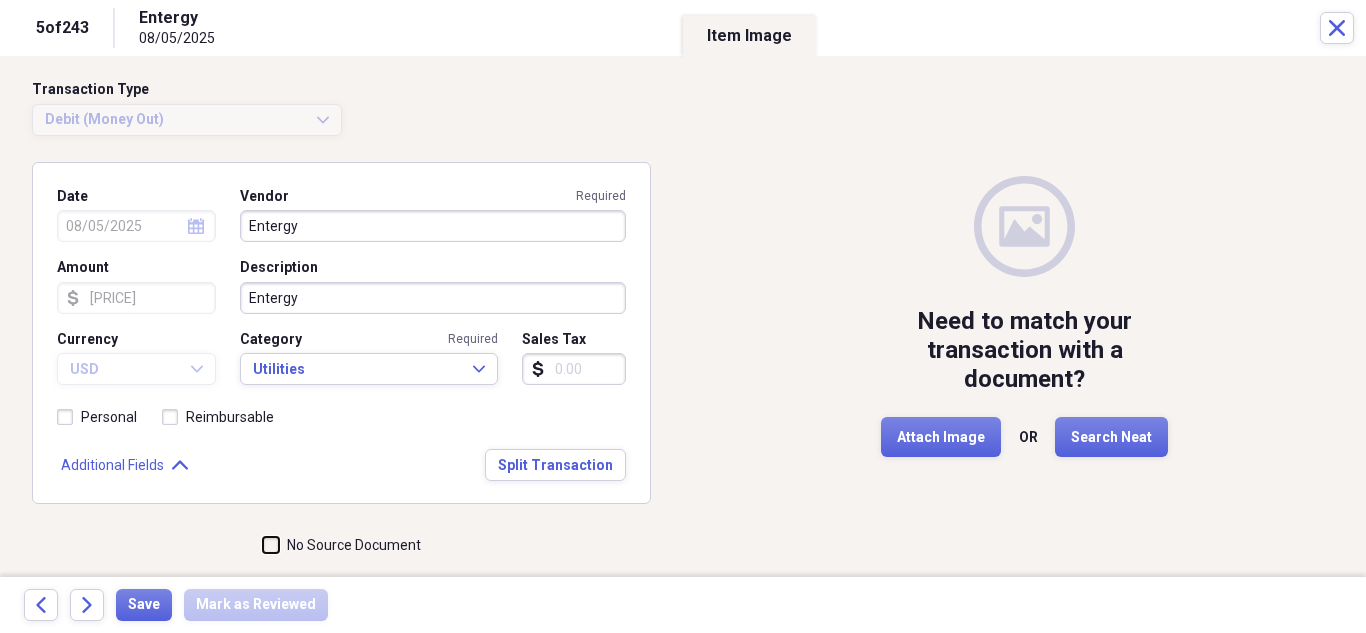 click on "No Source Document" at bounding box center [263, 545] 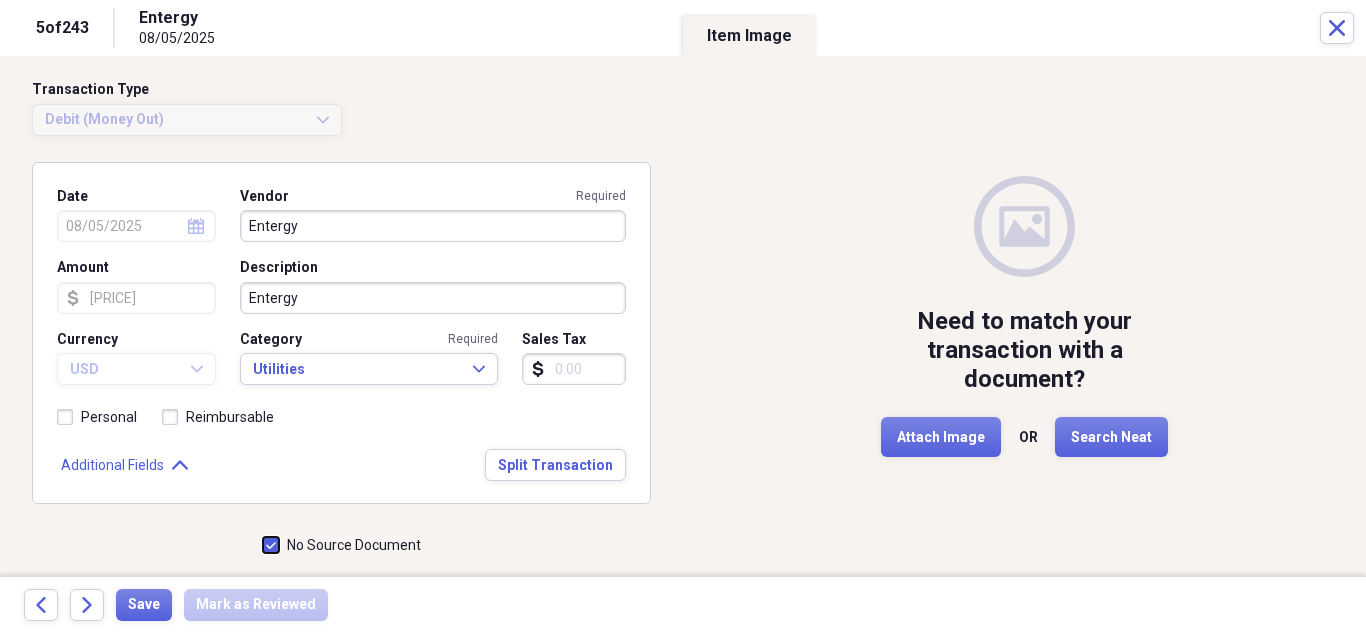 checkbox on "true" 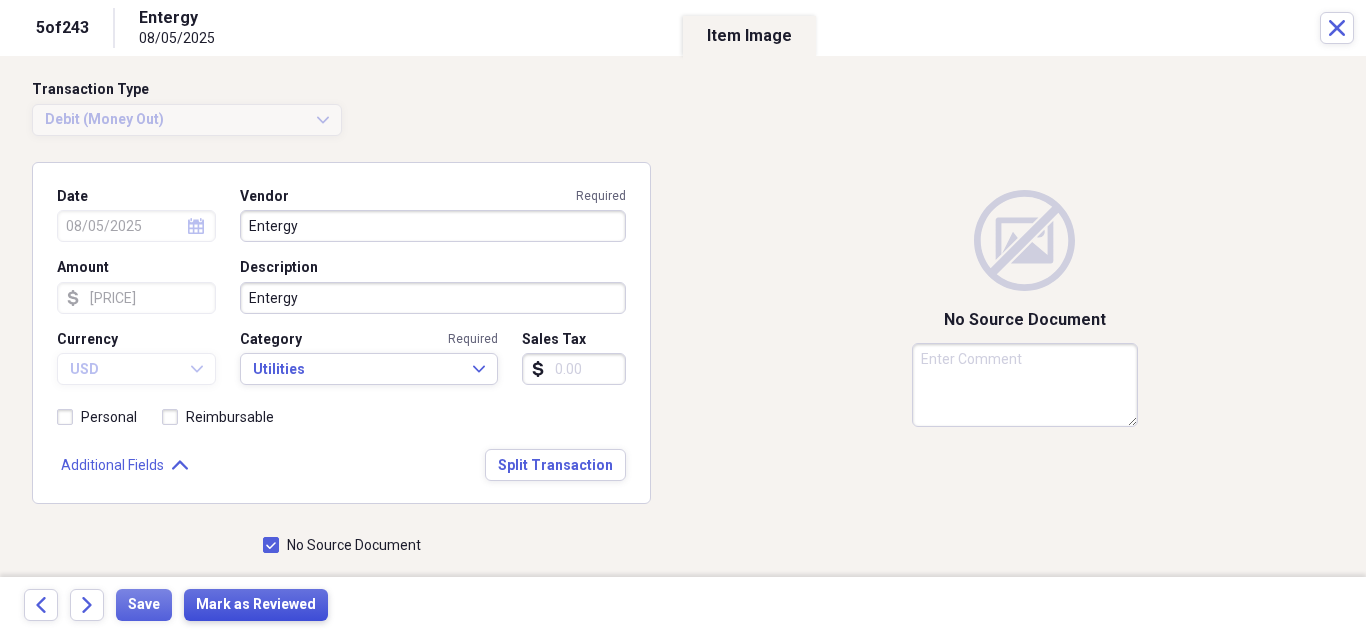 click on "Mark as Reviewed" at bounding box center [256, 605] 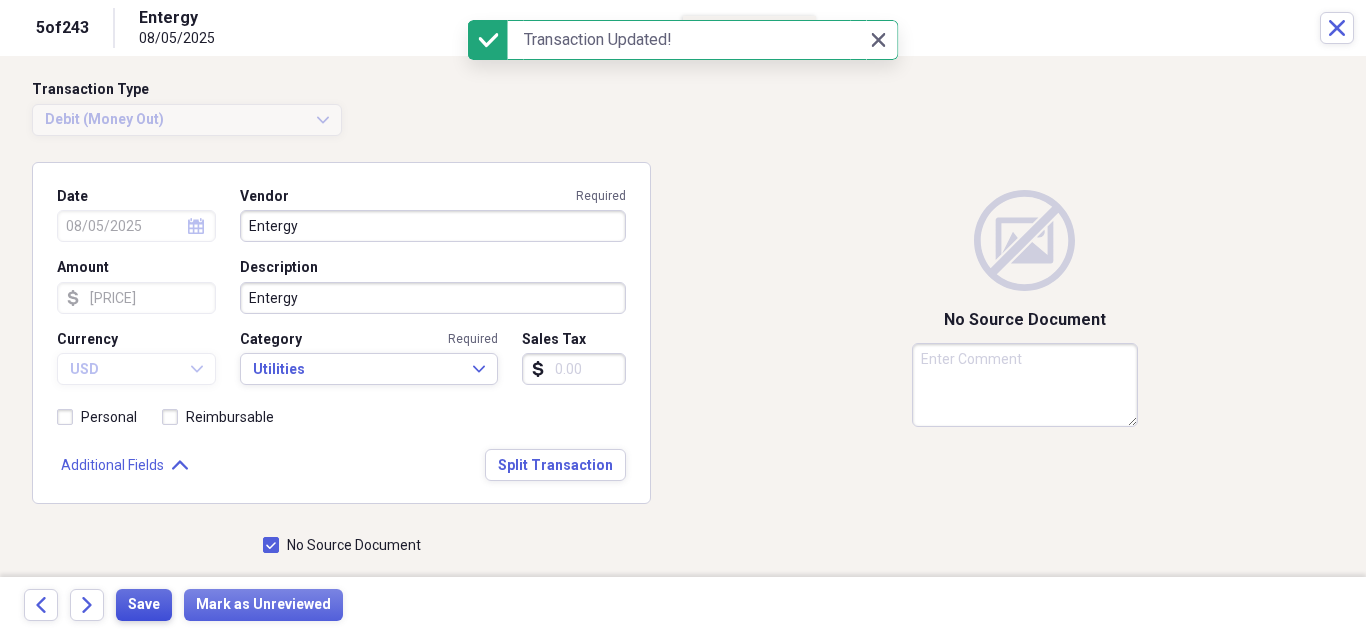 click on "Save" at bounding box center [144, 605] 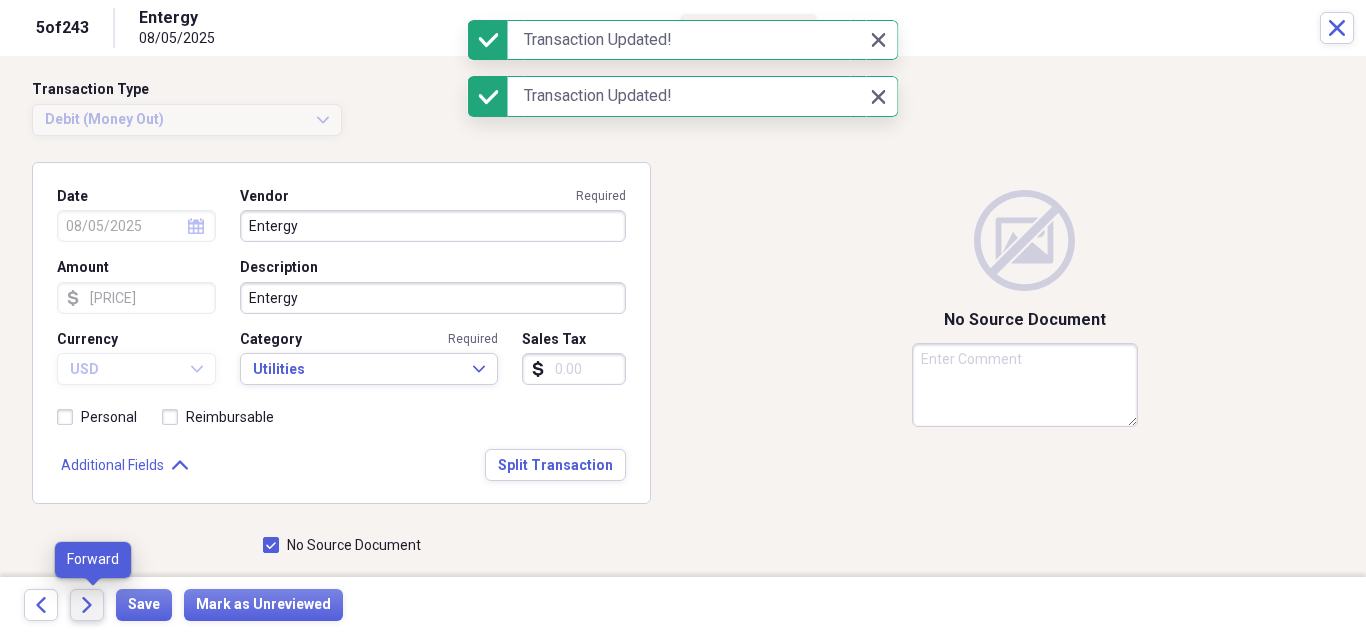 click 